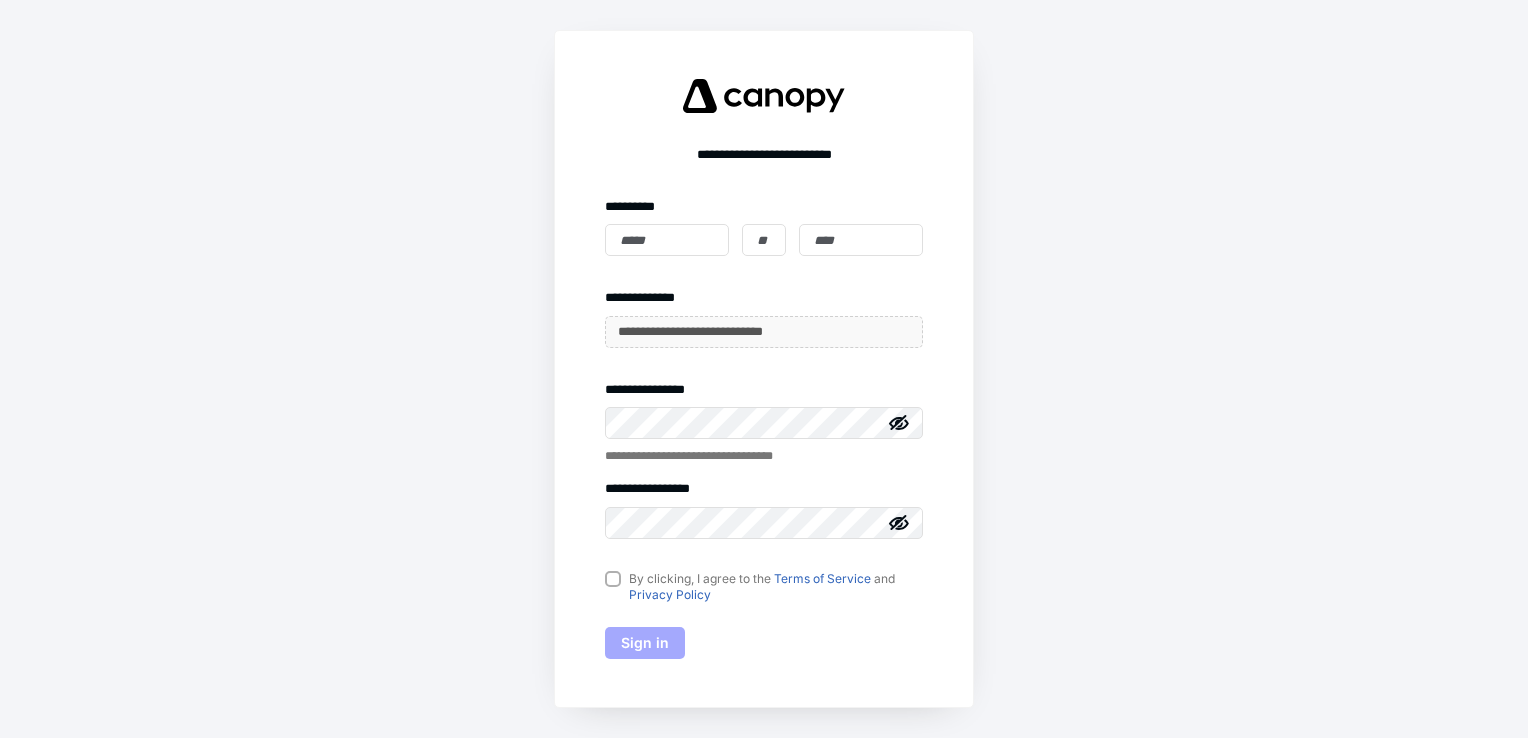 scroll, scrollTop: 0, scrollLeft: 0, axis: both 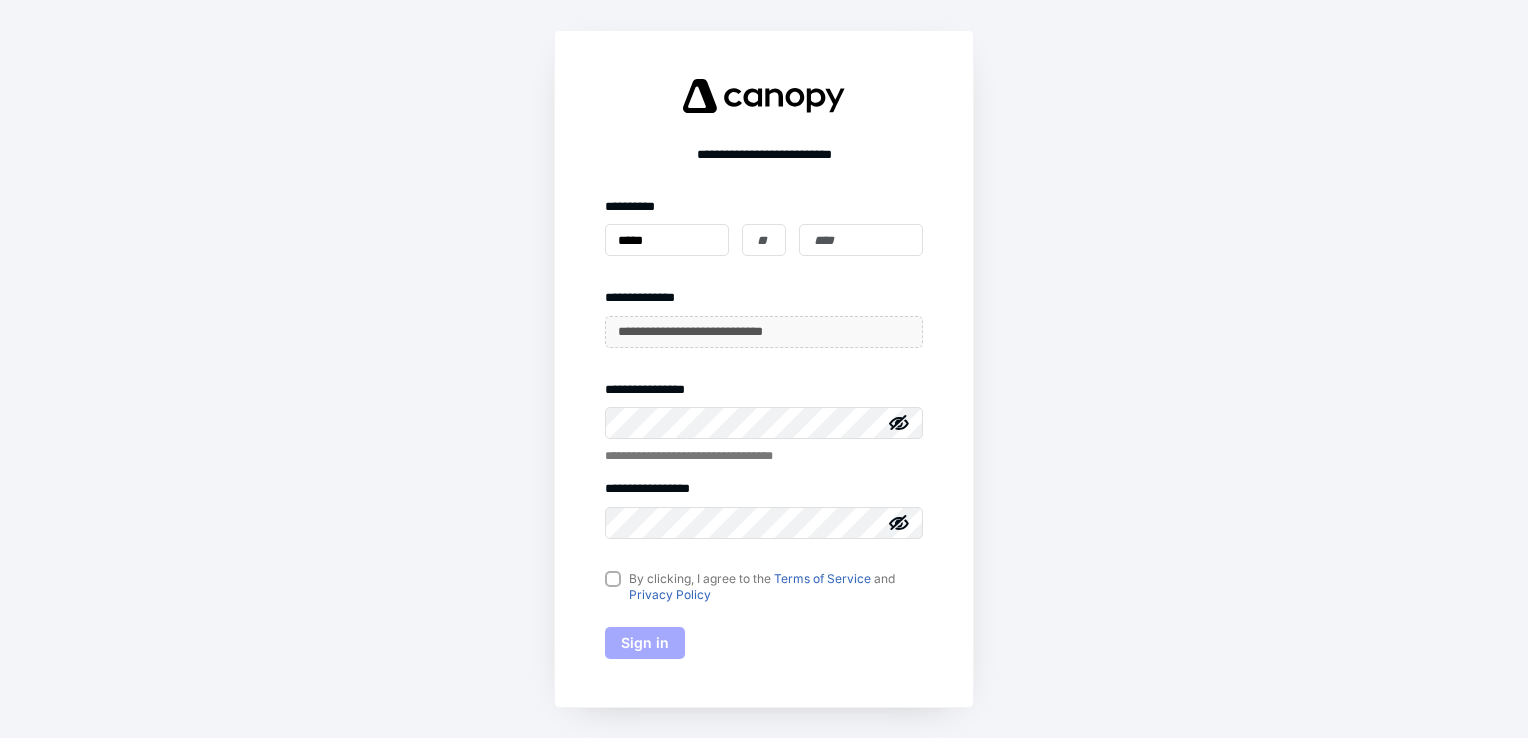 type on "*****" 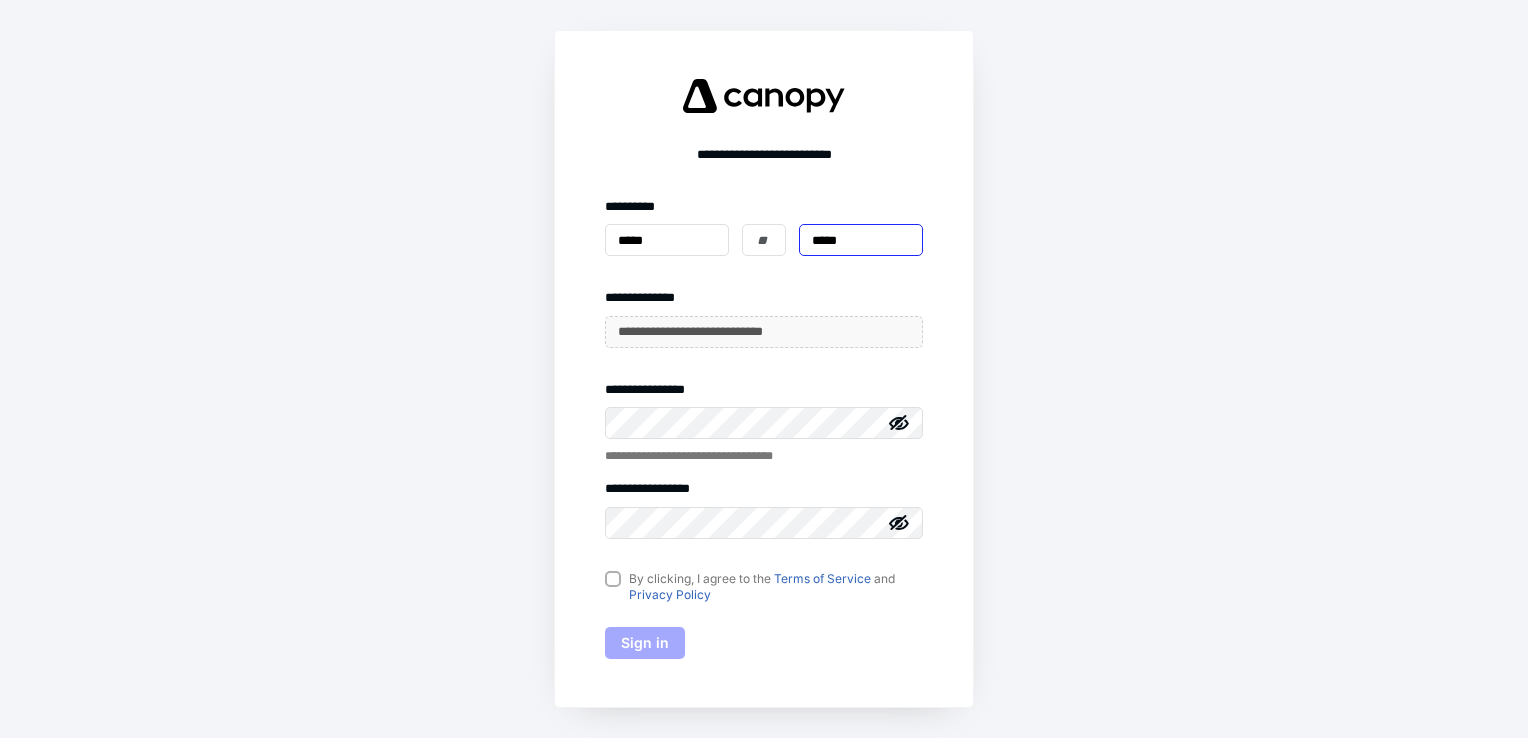 type on "*****" 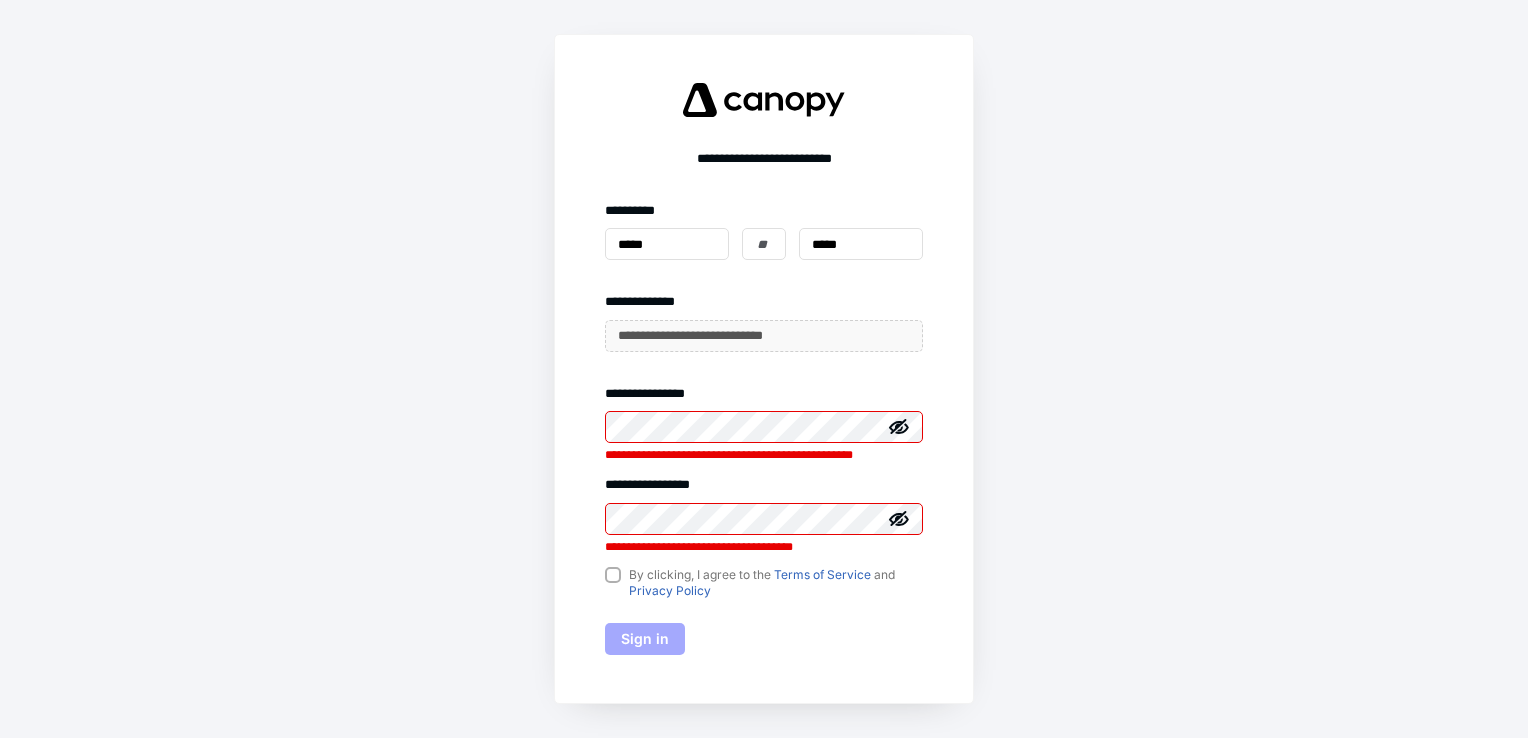click 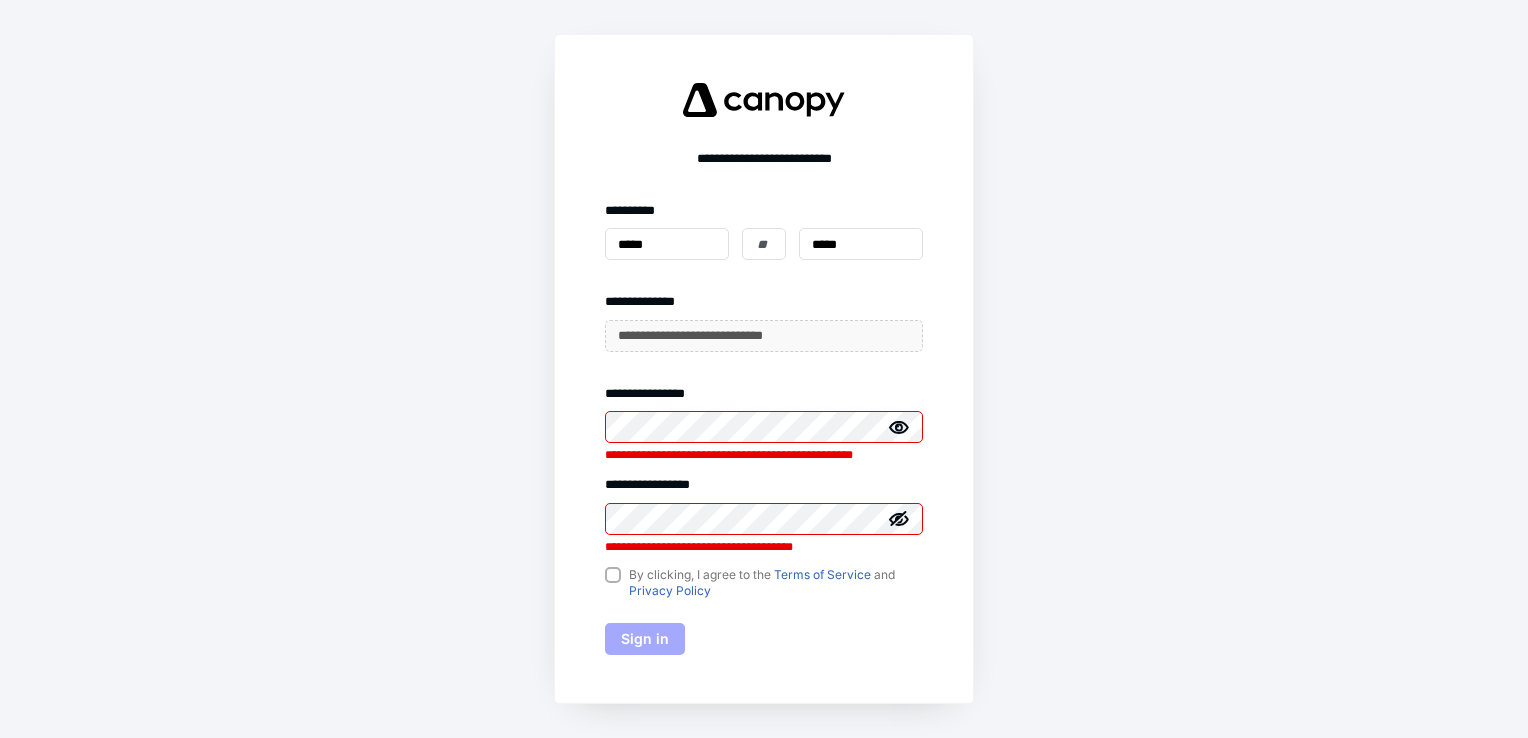click 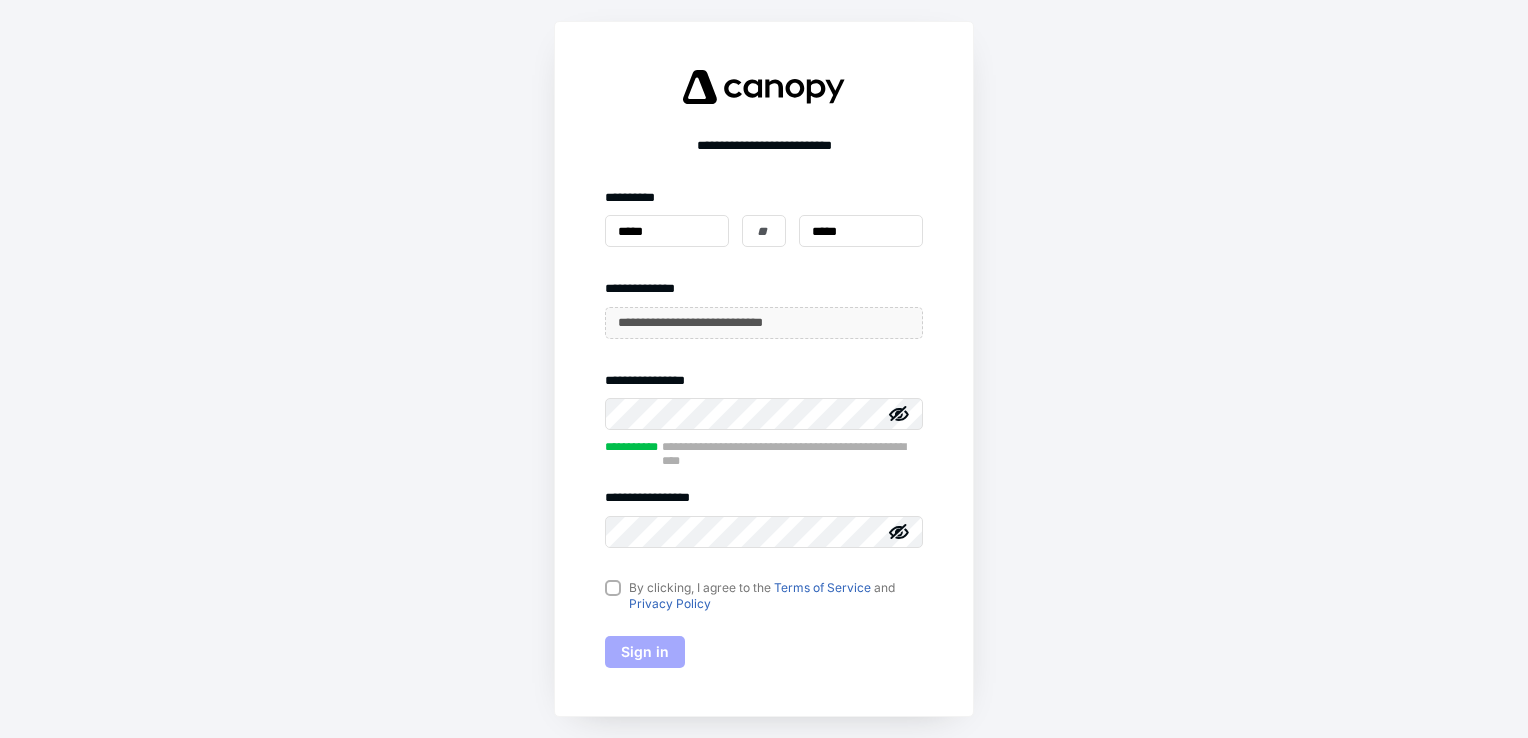 click on "By clicking, I agree to the   Terms of Service   and   Privacy Policy" at bounding box center [764, 596] 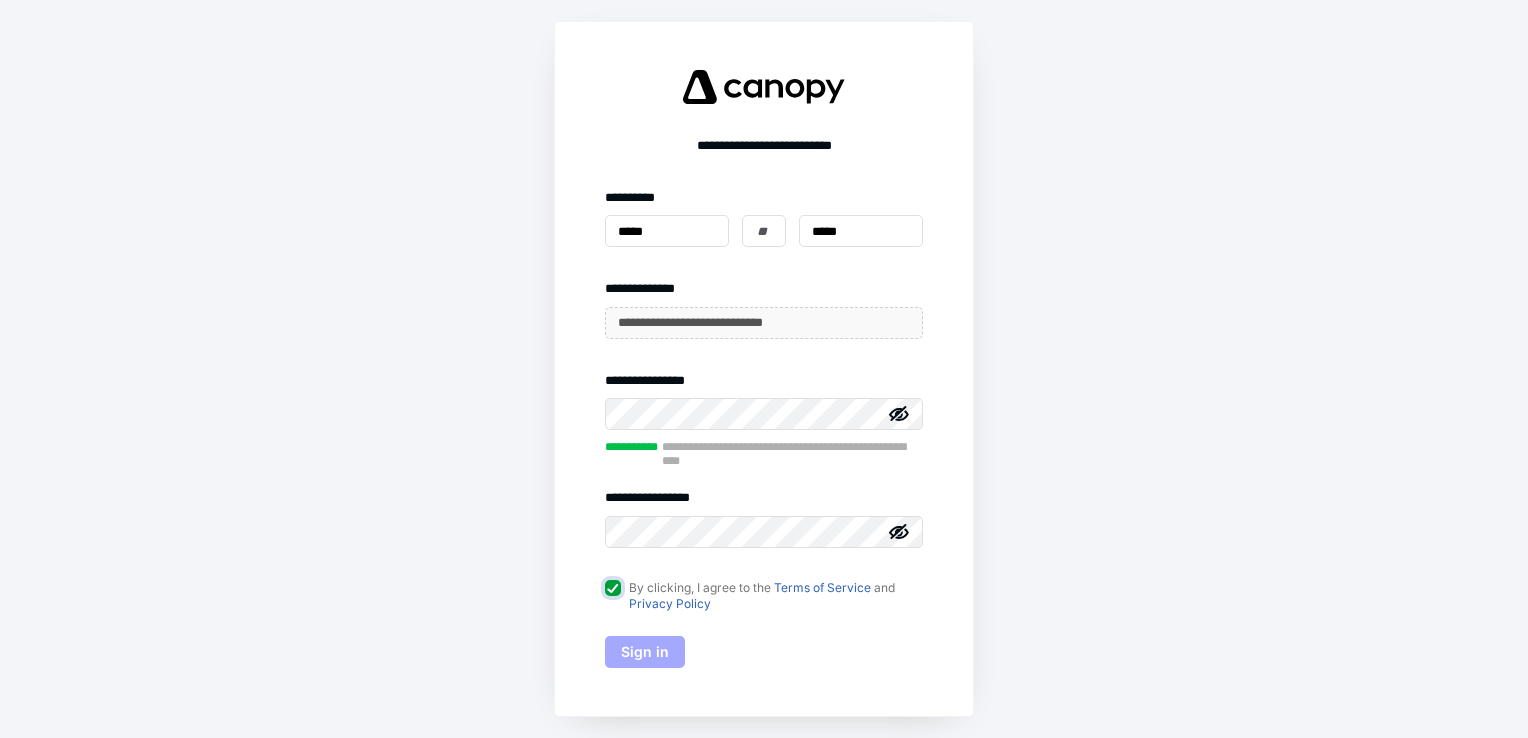 checkbox on "true" 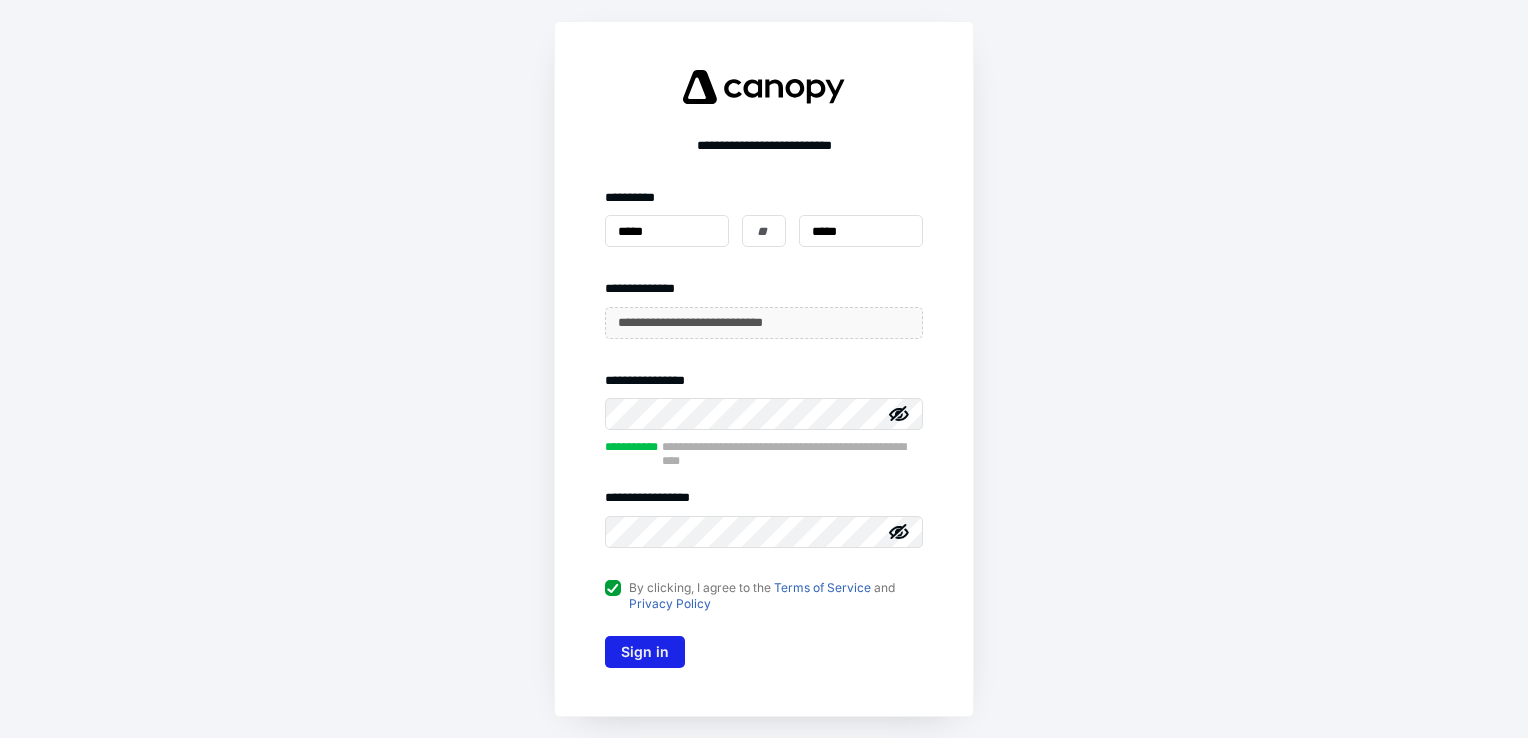 click on "Sign in" at bounding box center (645, 652) 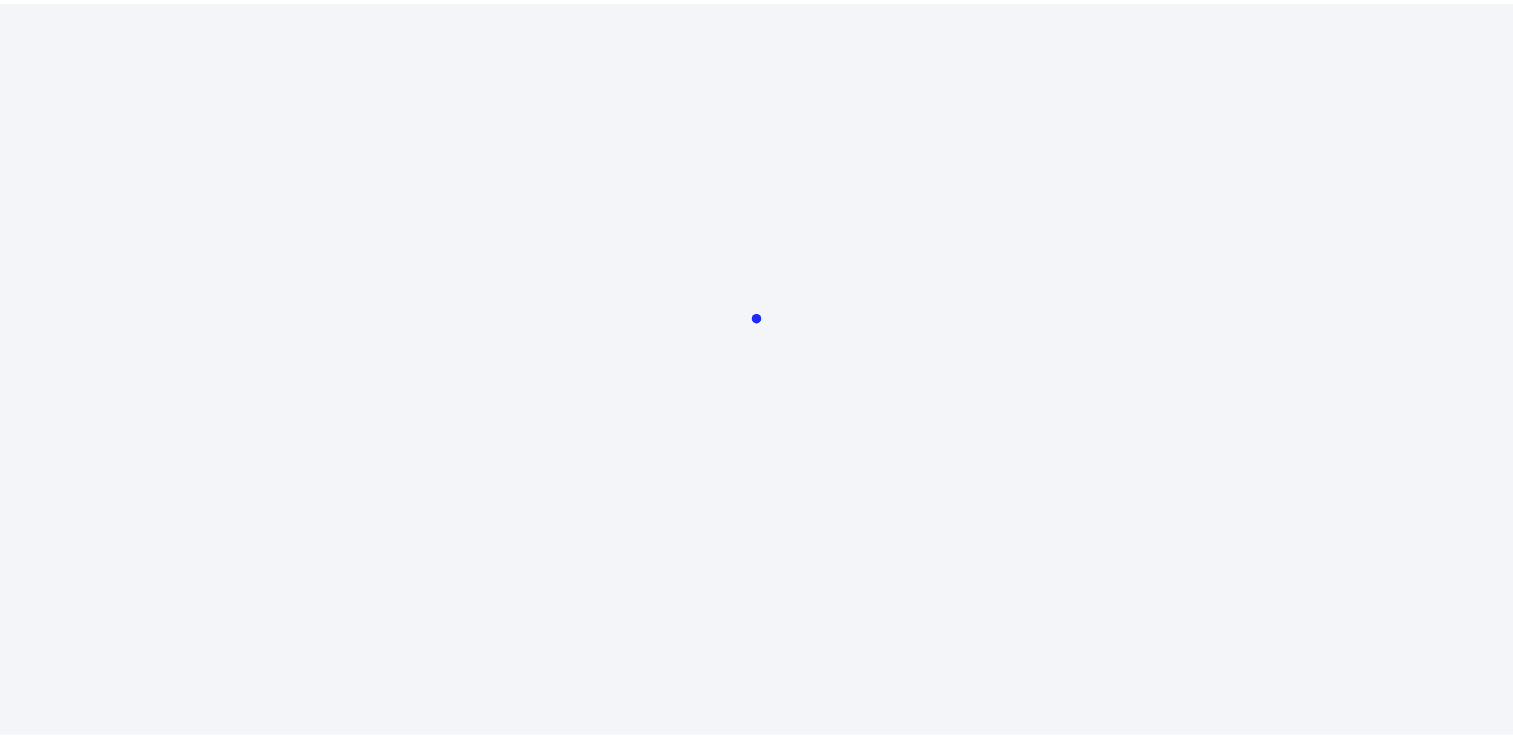 scroll, scrollTop: 0, scrollLeft: 0, axis: both 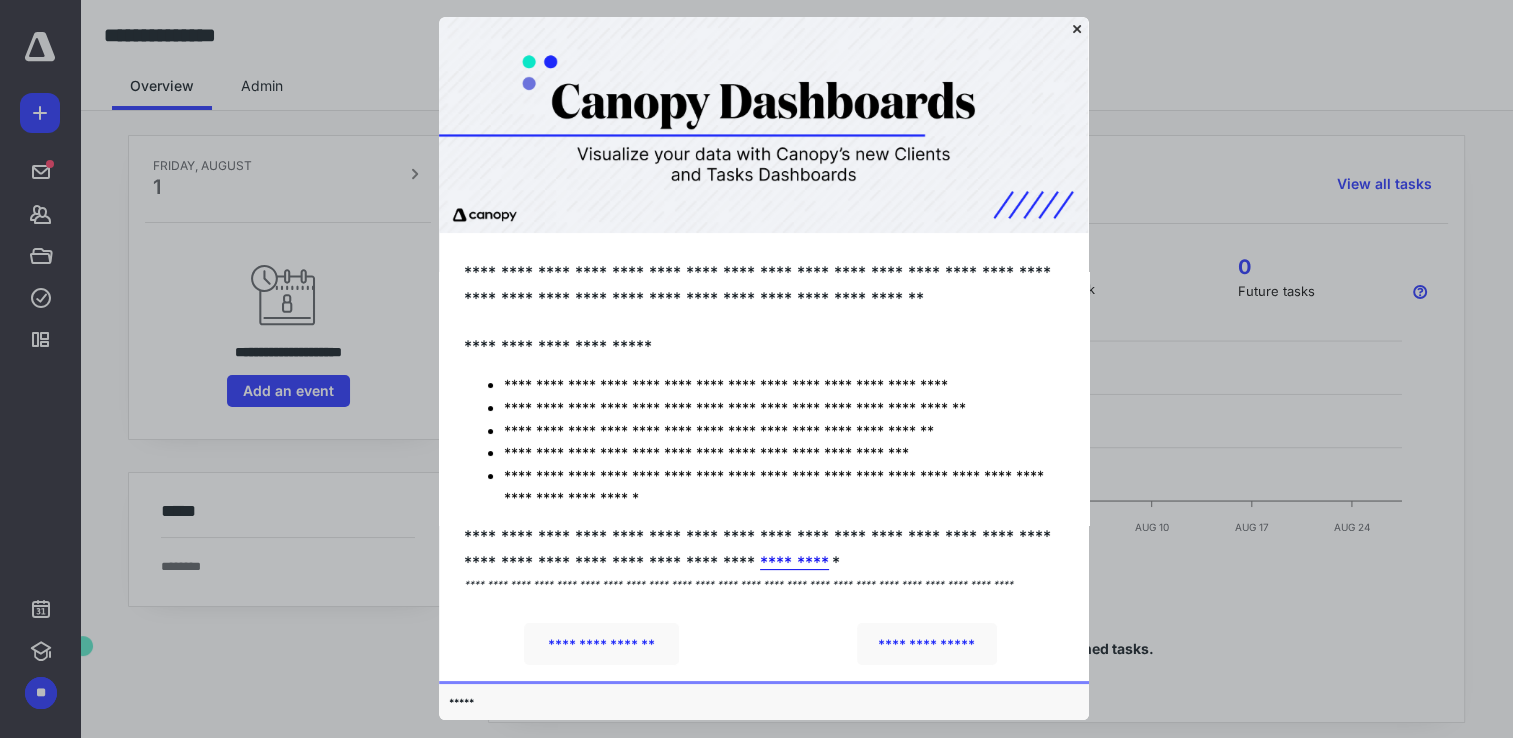 click 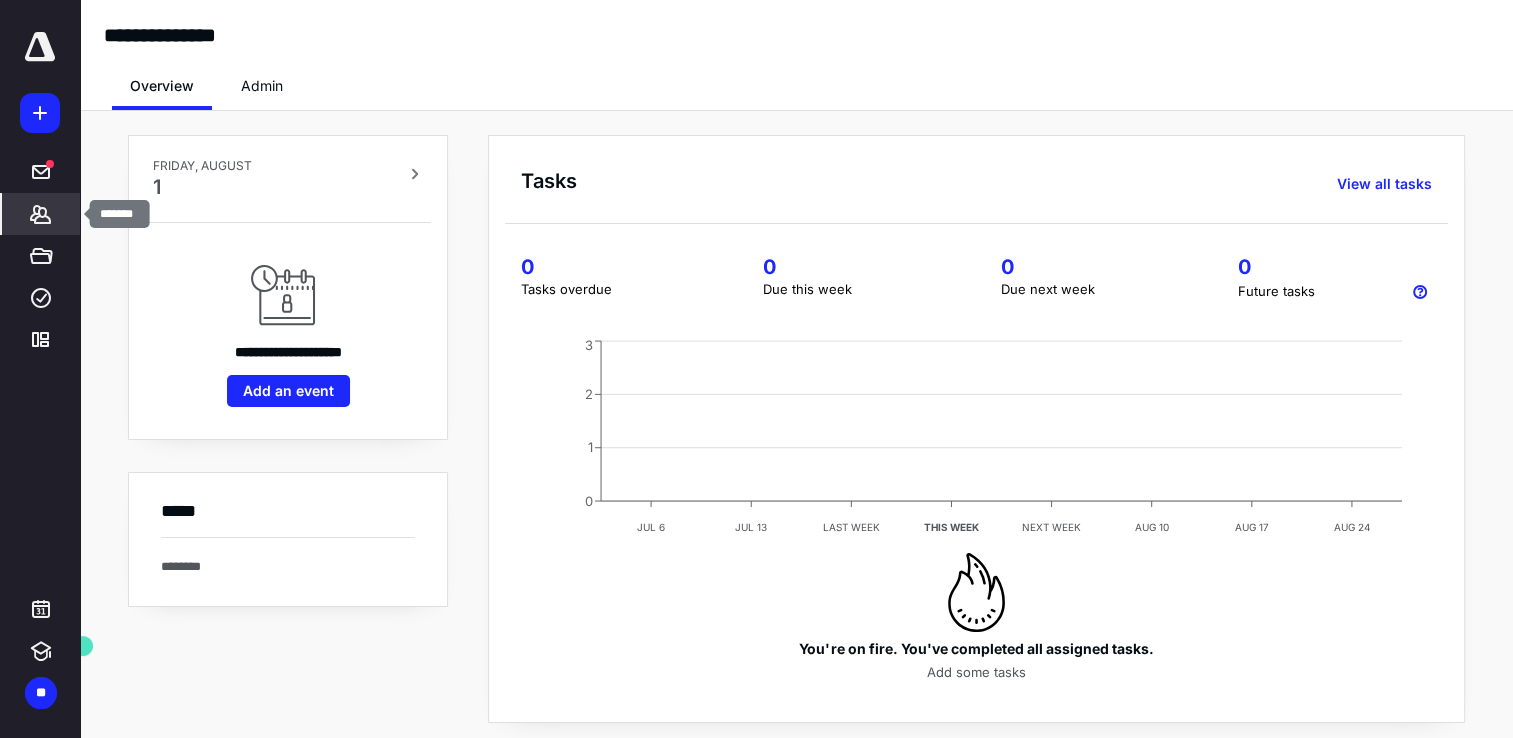 click on "*******" at bounding box center [41, 214] 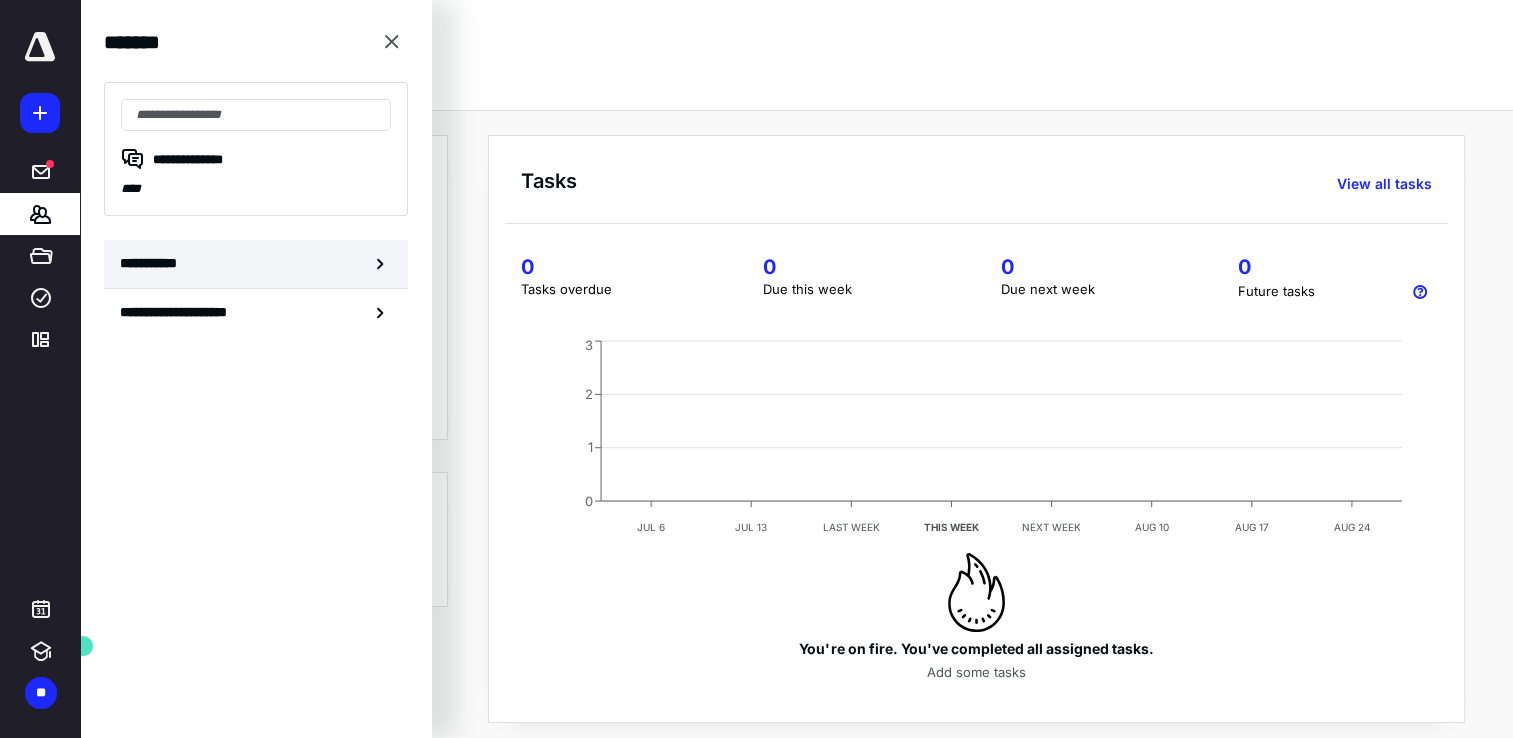 click on "**********" at bounding box center [256, 264] 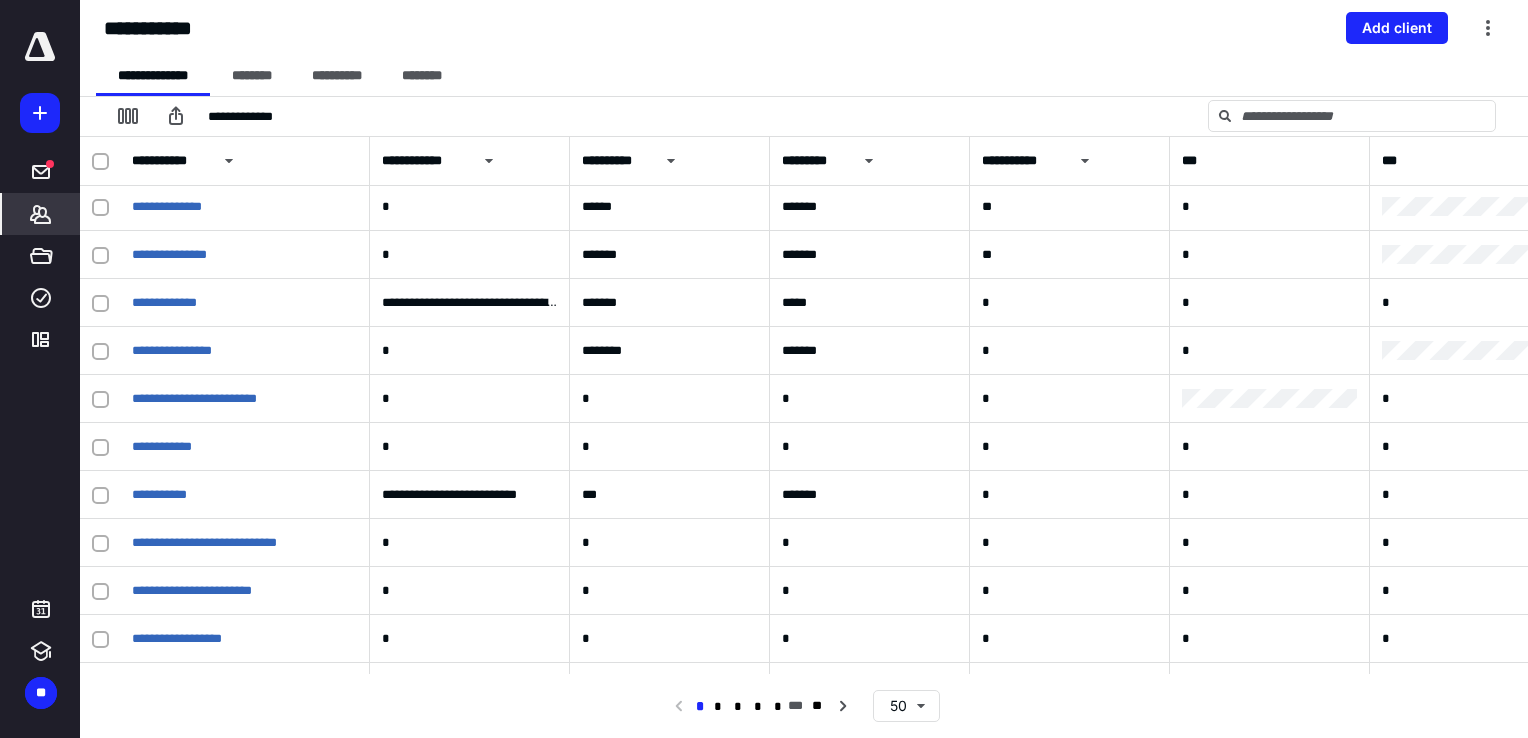 scroll, scrollTop: 1926, scrollLeft: 0, axis: vertical 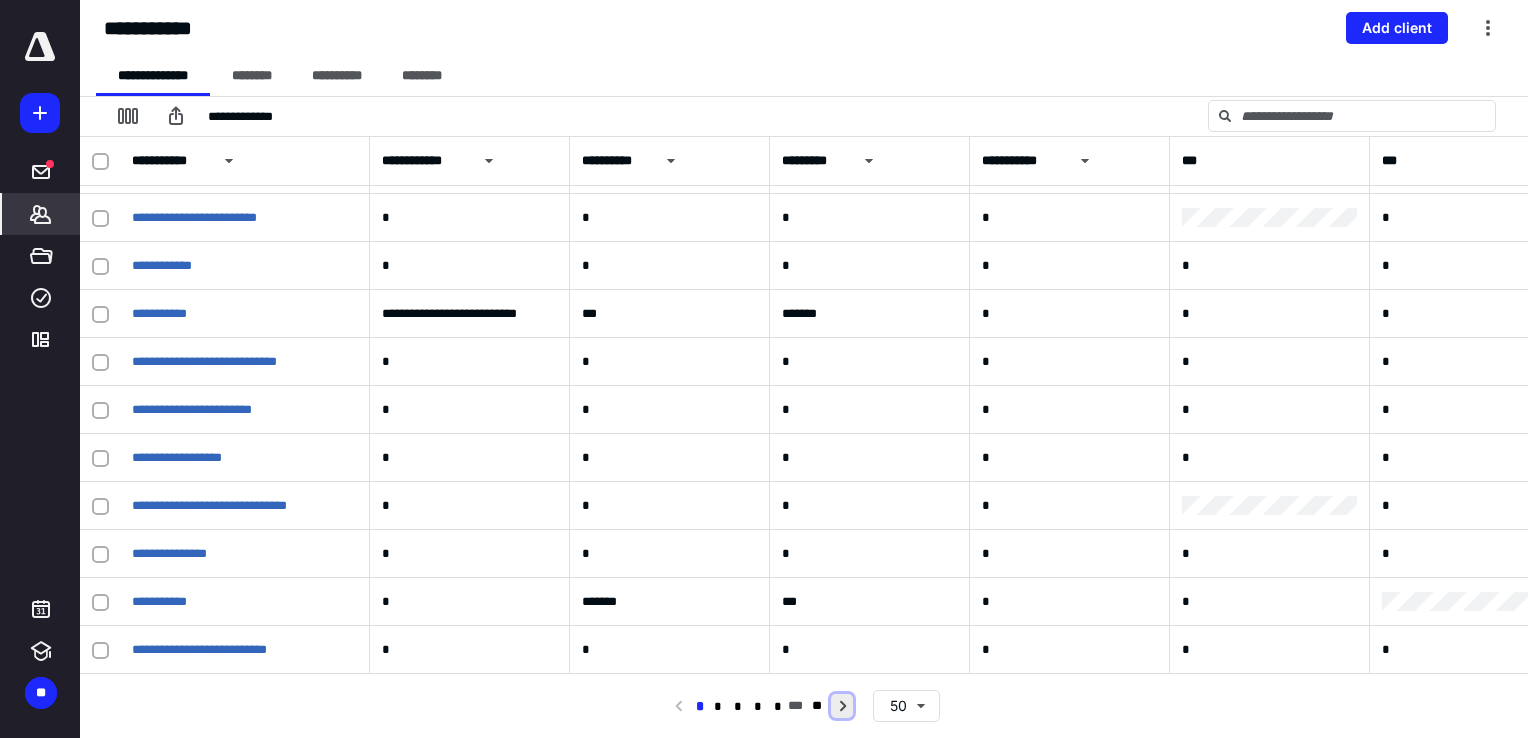 click at bounding box center (842, 706) 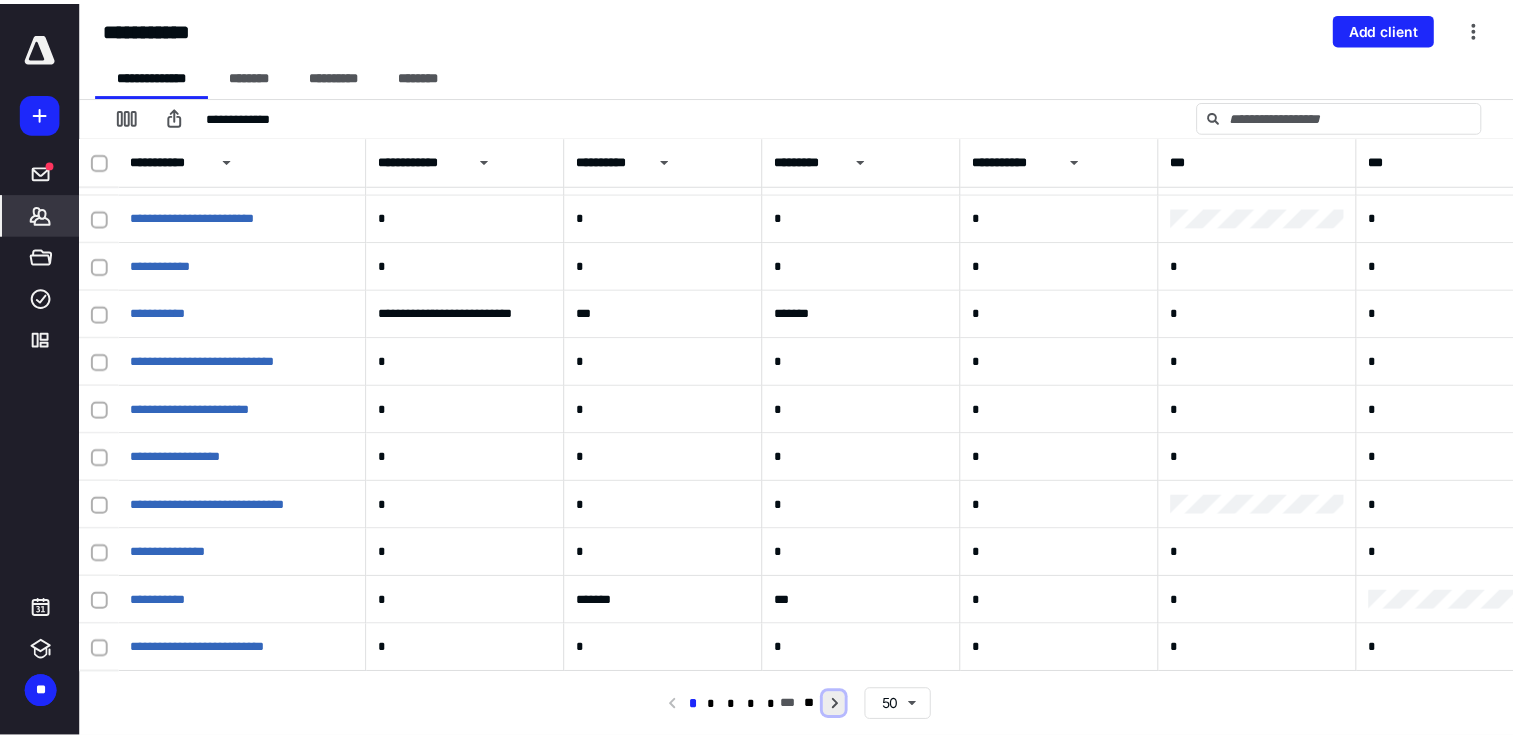 scroll, scrollTop: 0, scrollLeft: 0, axis: both 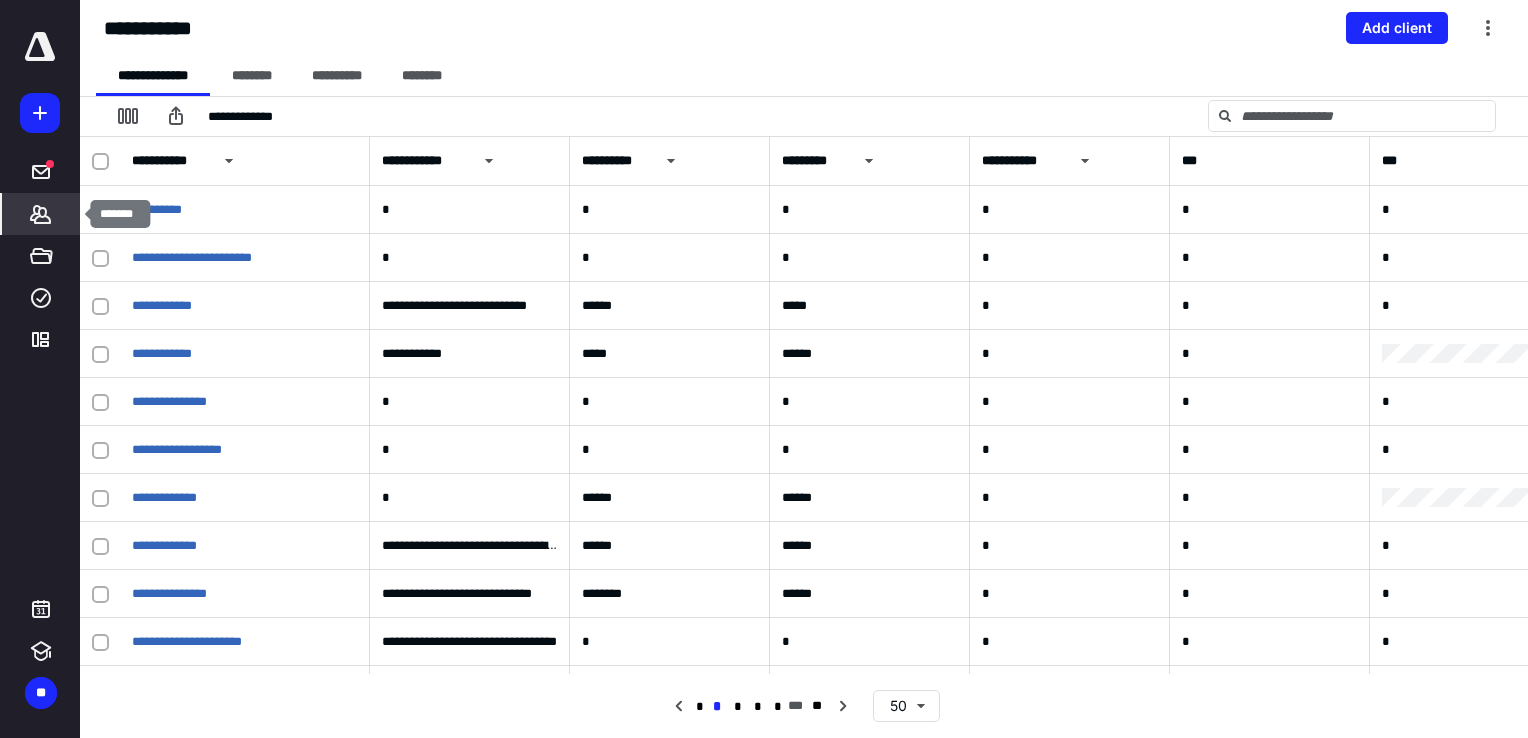 click 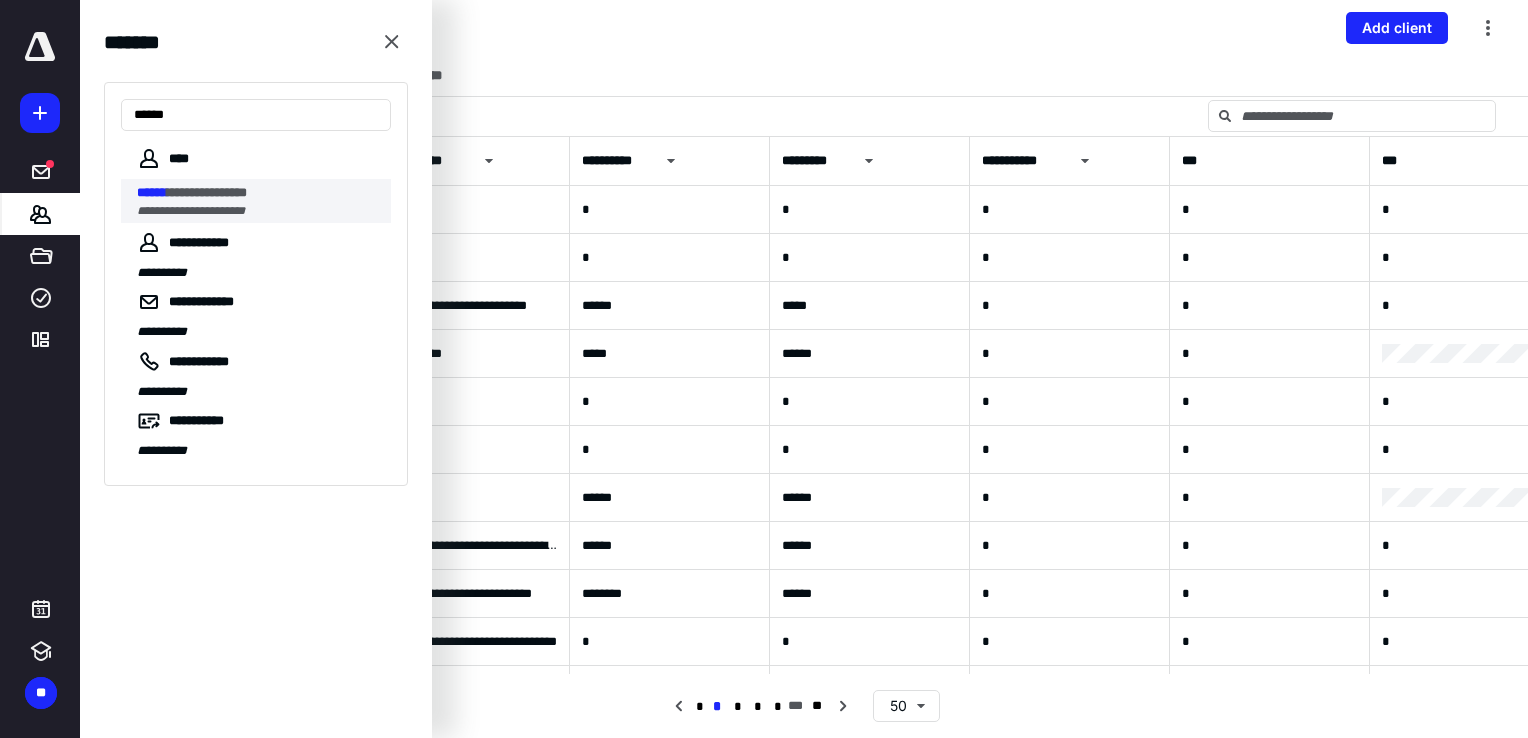 type on "******" 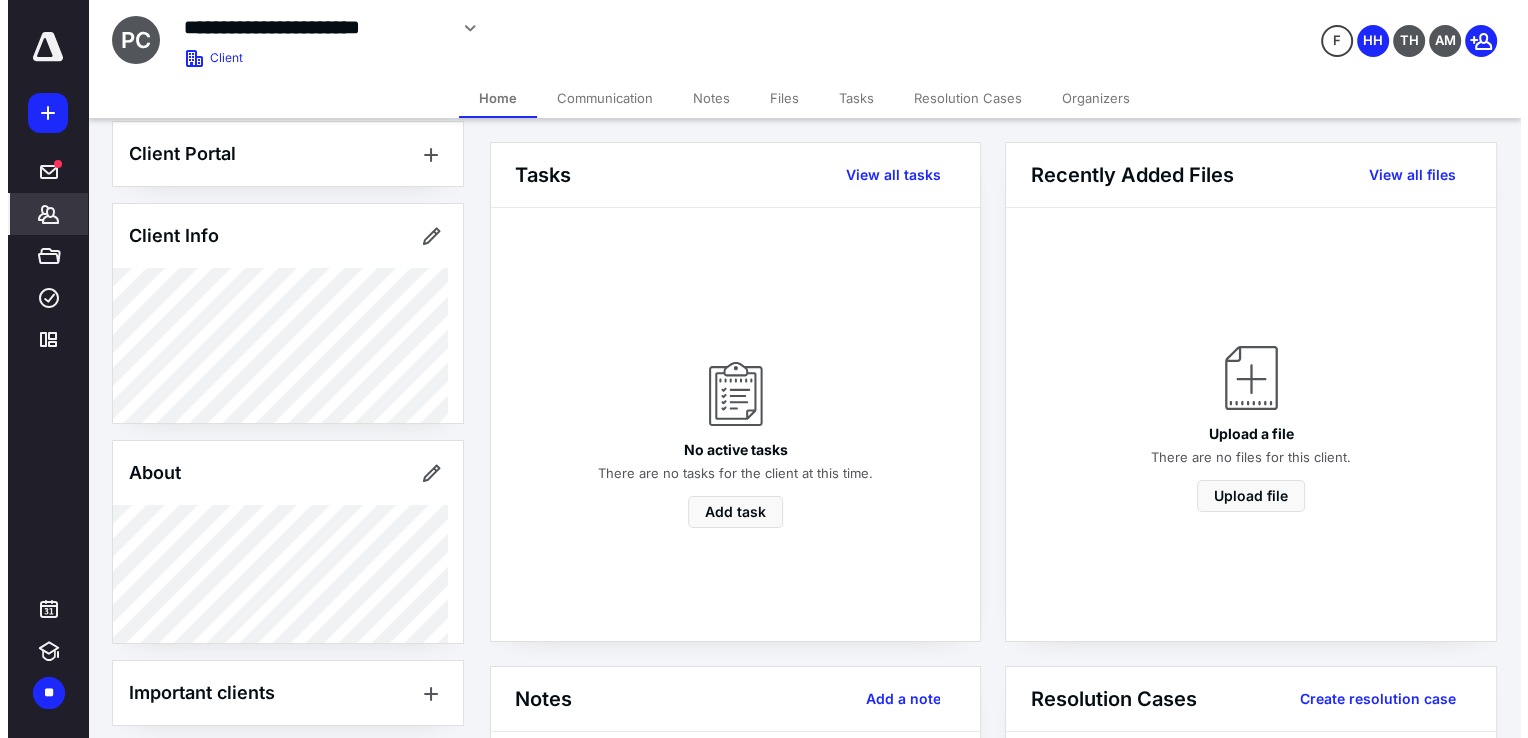 scroll, scrollTop: 0, scrollLeft: 0, axis: both 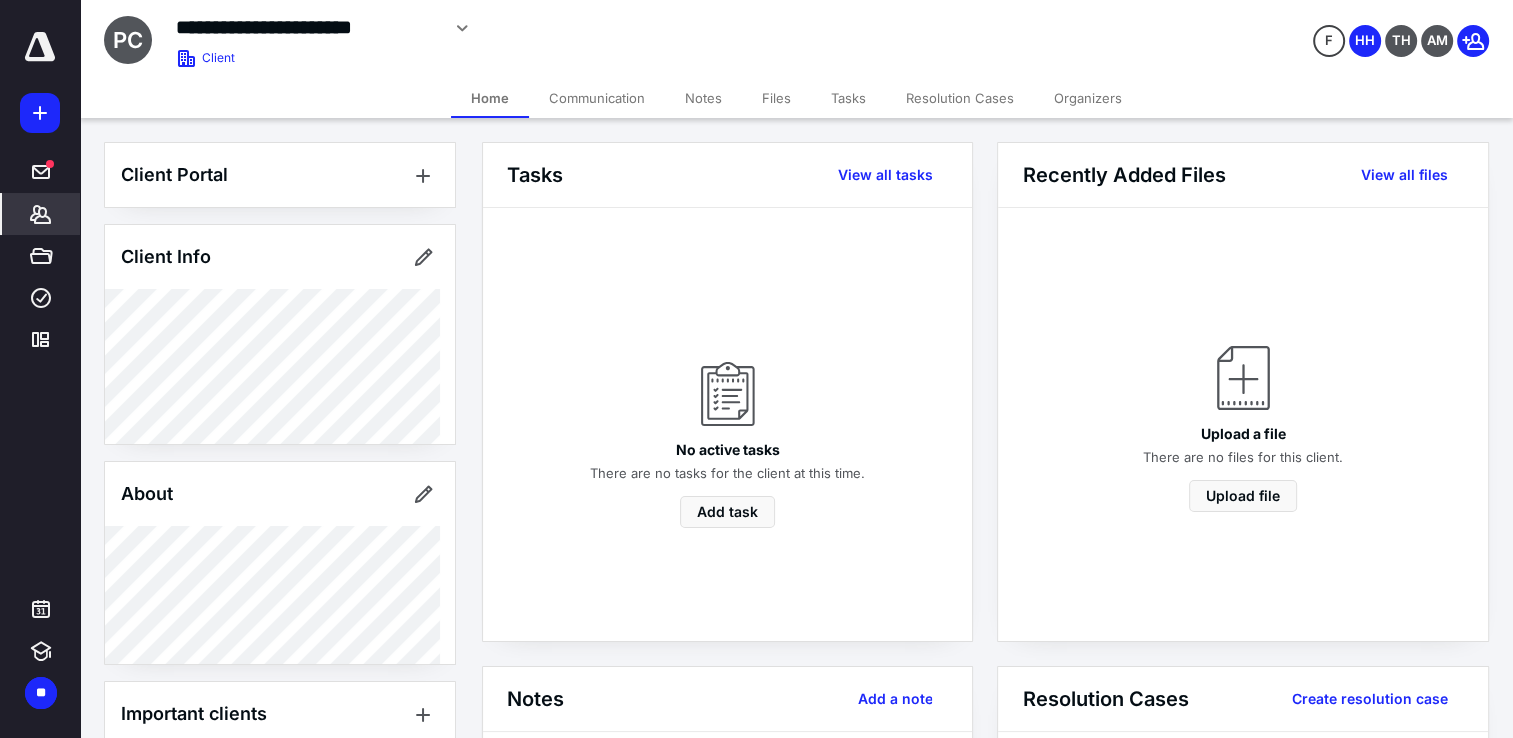 click on "Files" at bounding box center (776, 98) 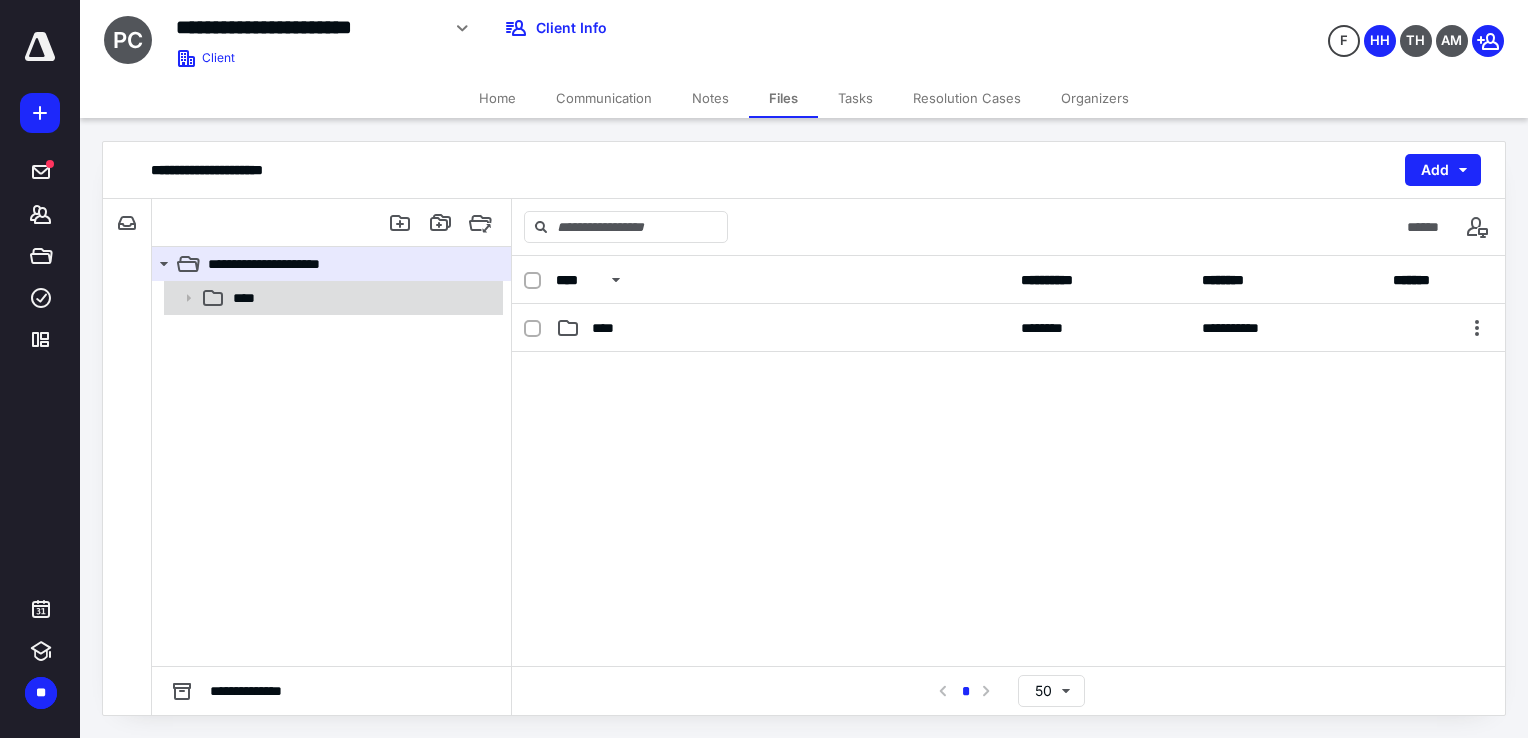 click 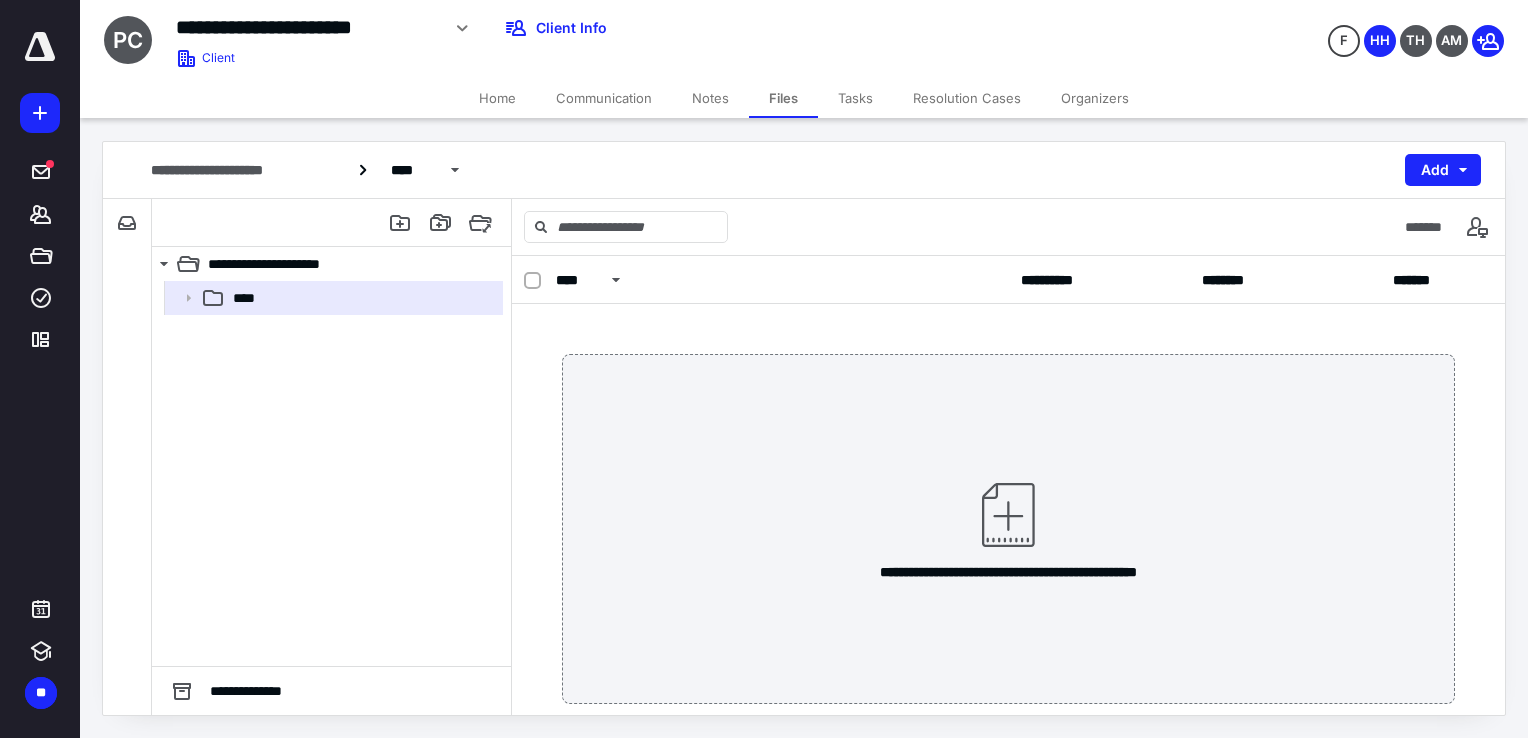 click on "Communication" at bounding box center (604, 98) 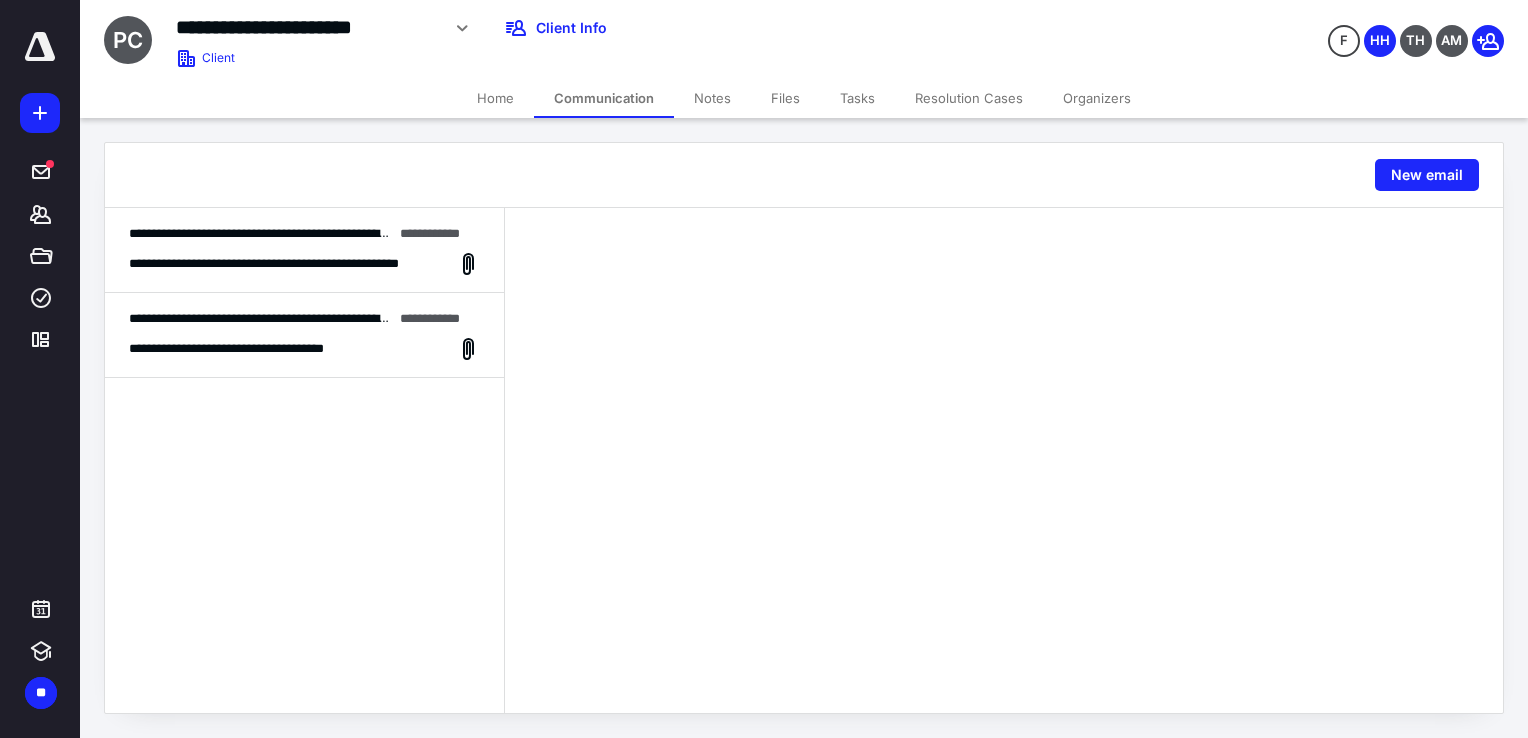click on "**********" at bounding box center [304, 335] 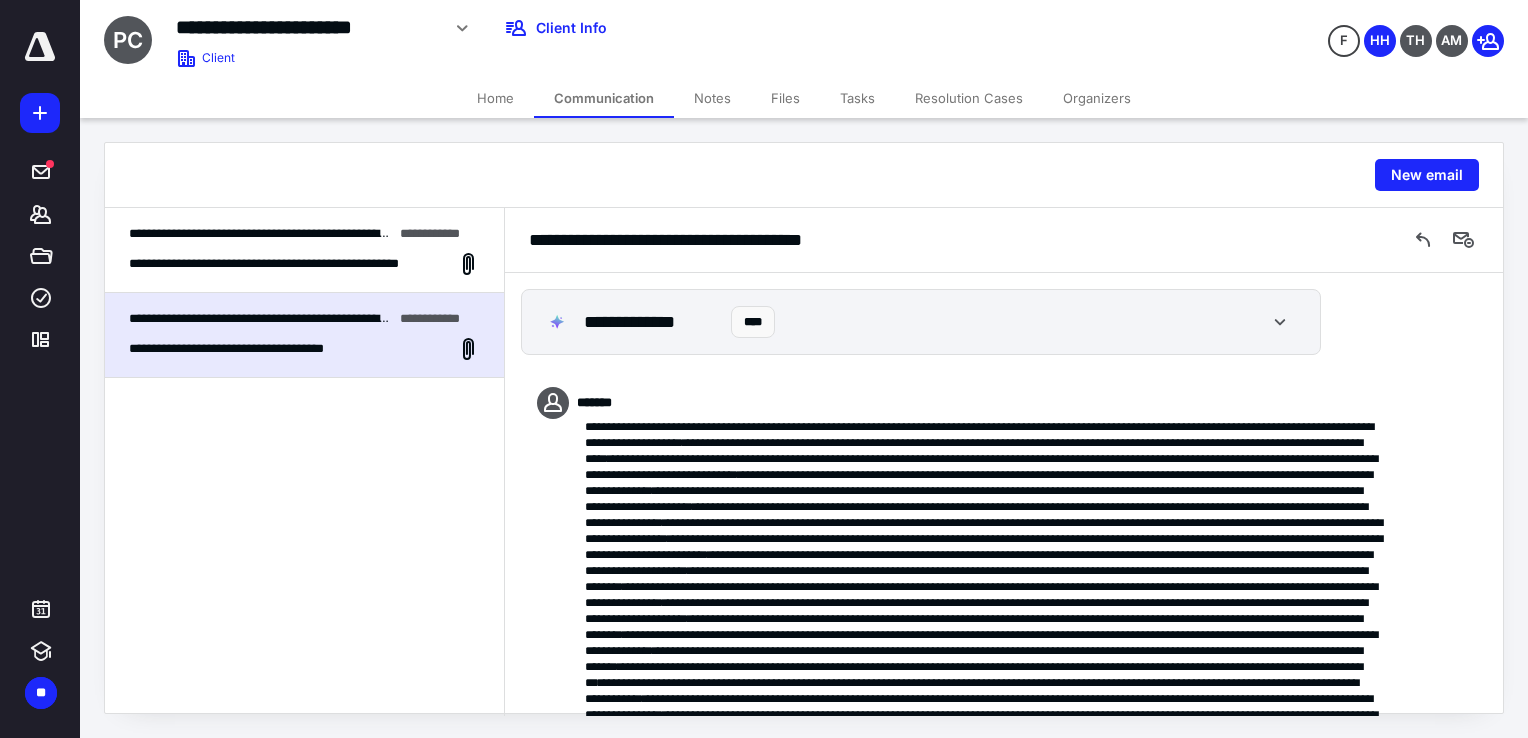 scroll, scrollTop: 3560, scrollLeft: 0, axis: vertical 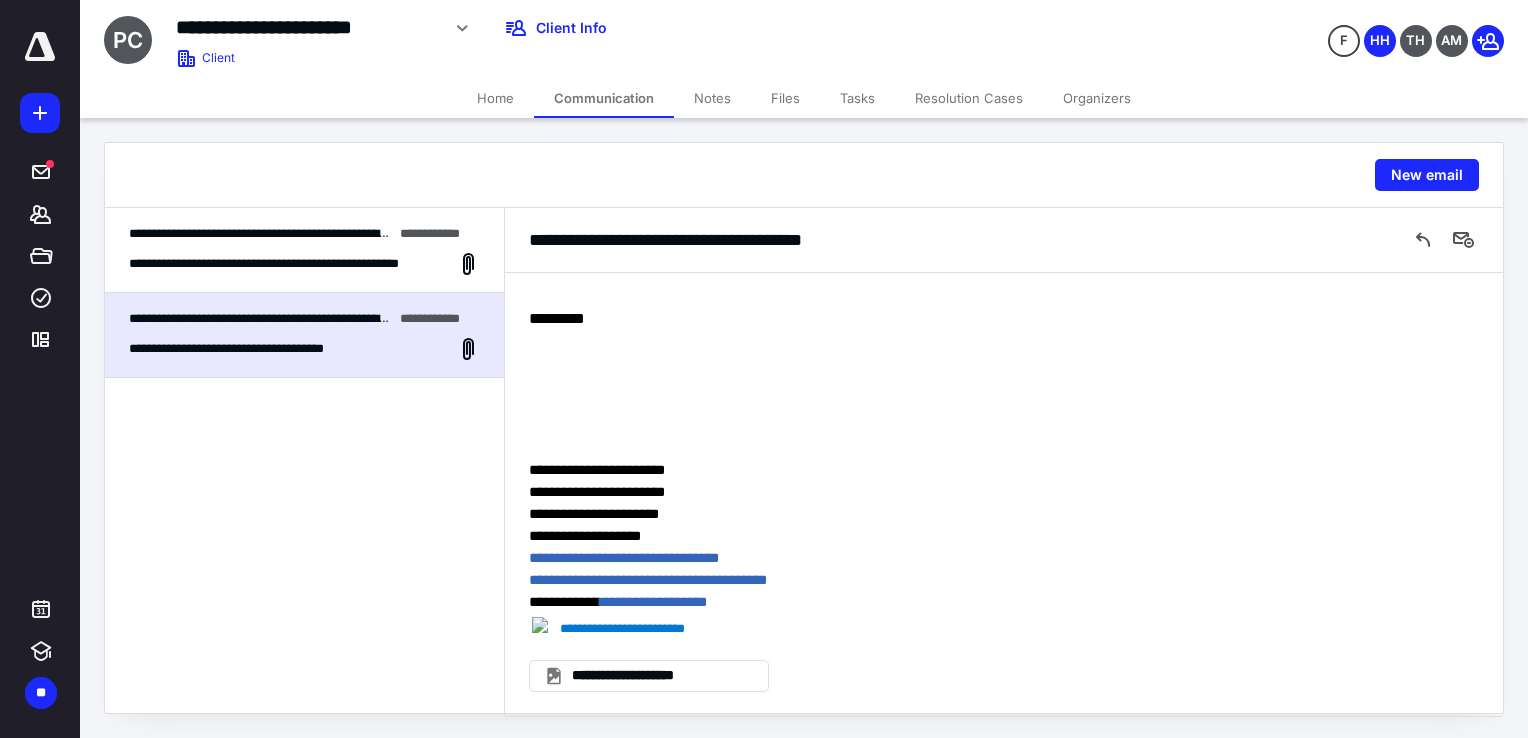 click on "**********" at bounding box center (288, 264) 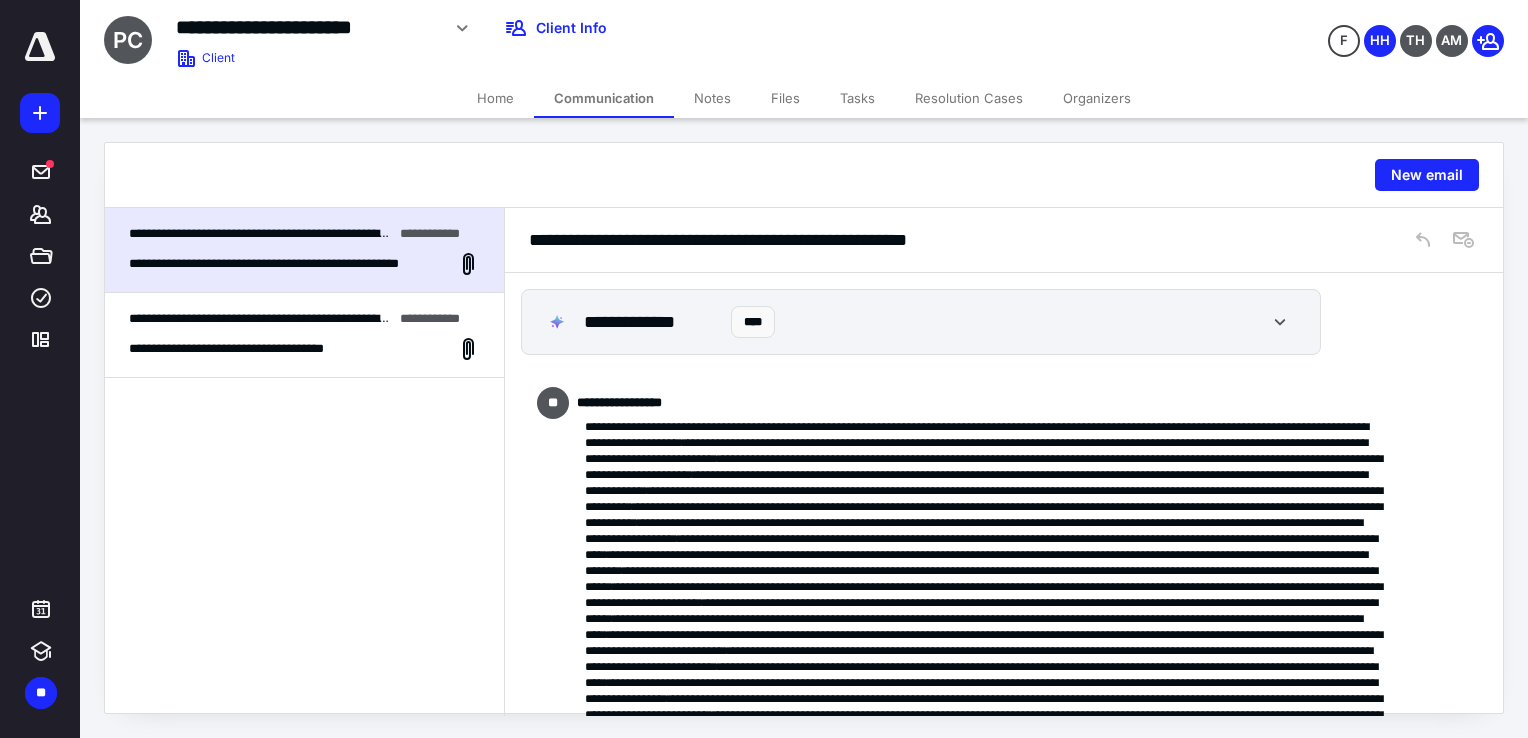 scroll, scrollTop: 114484, scrollLeft: 0, axis: vertical 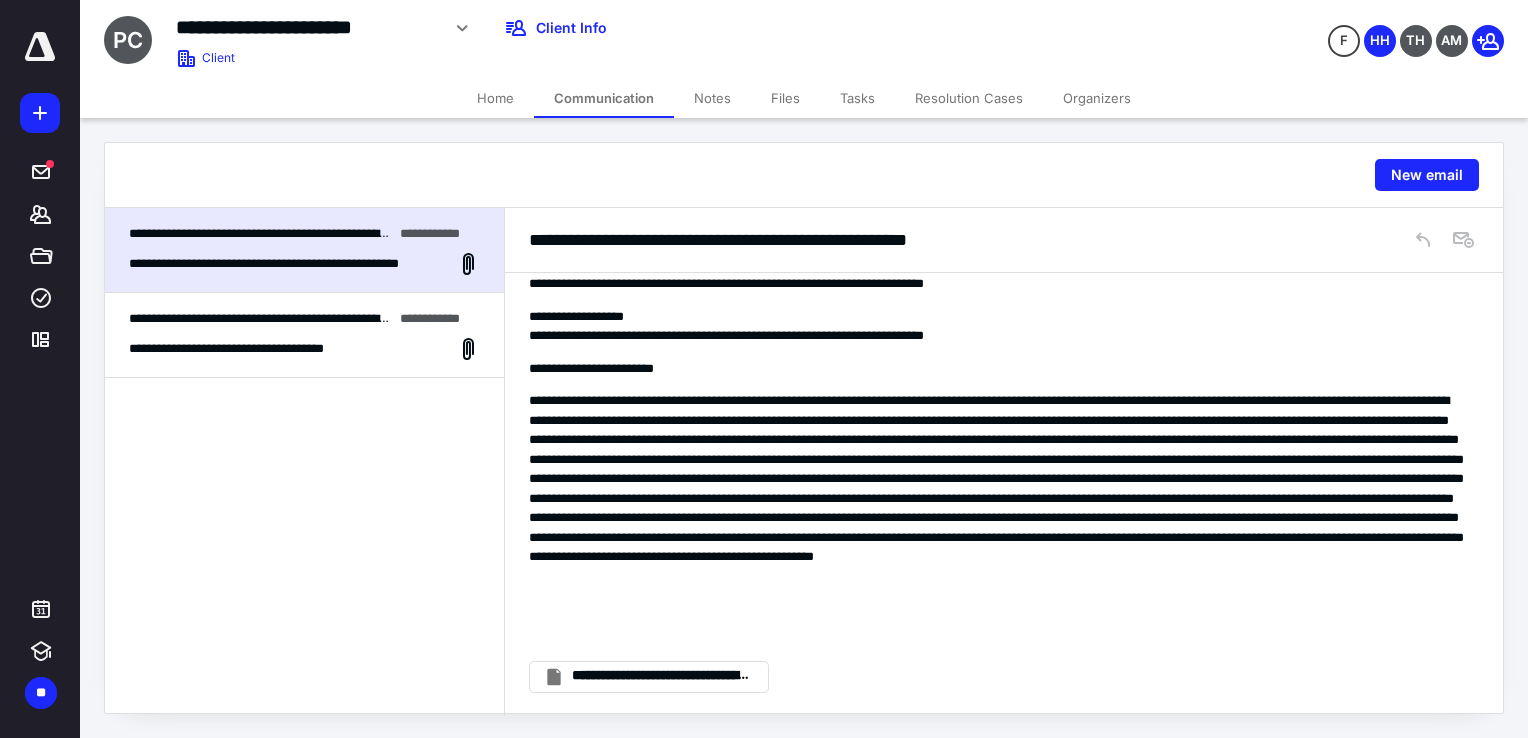 click on "Files" at bounding box center [785, 98] 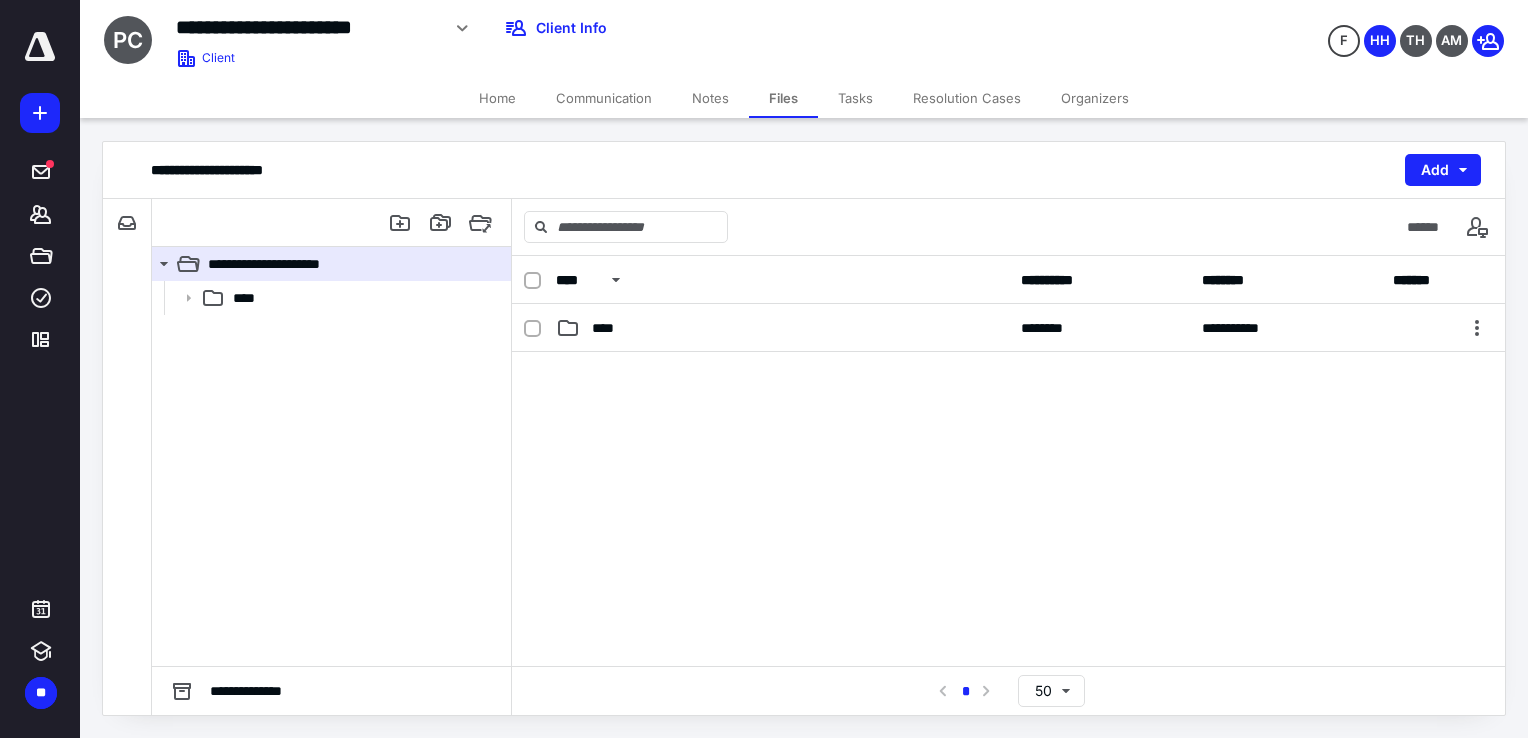 click on "Home" at bounding box center [497, 98] 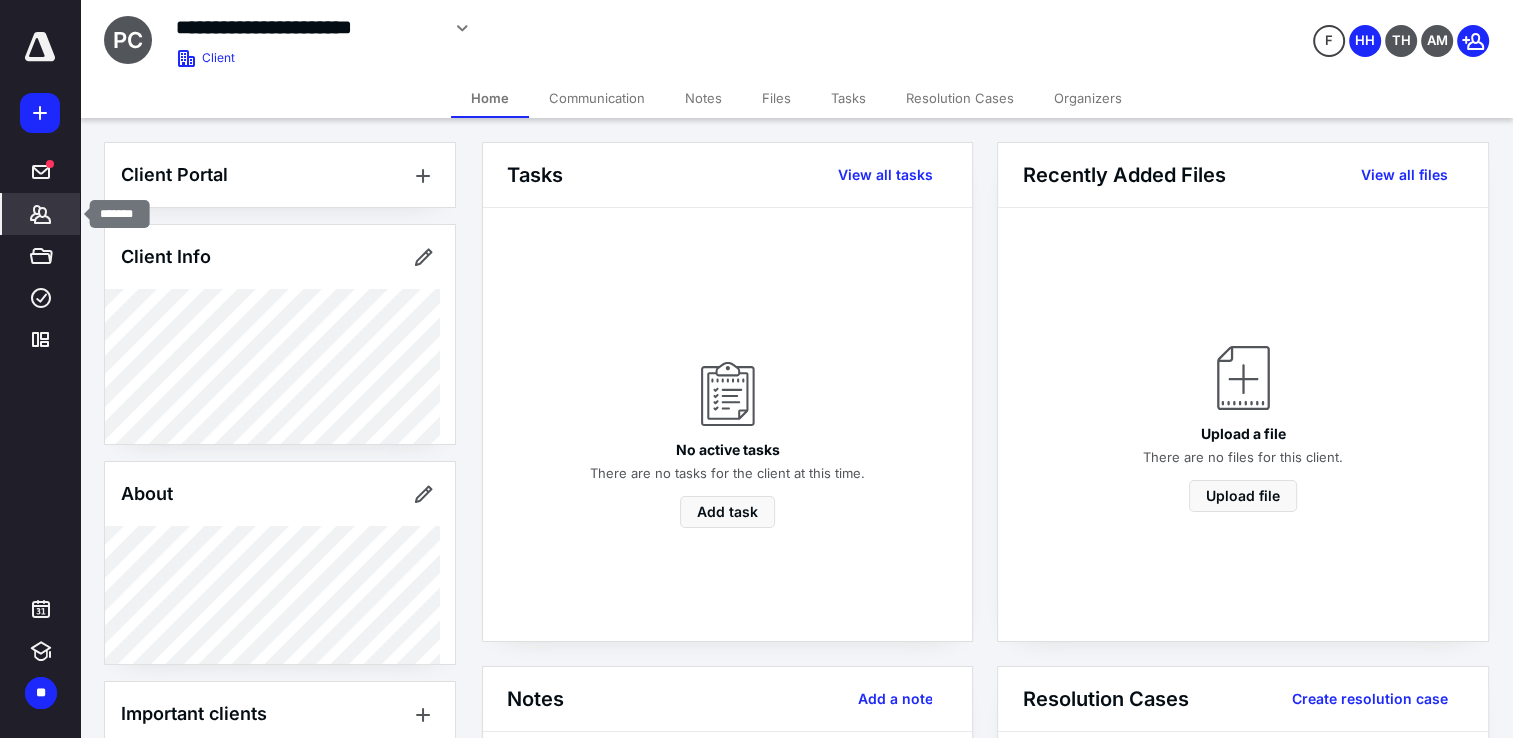click on "*******" at bounding box center [41, 214] 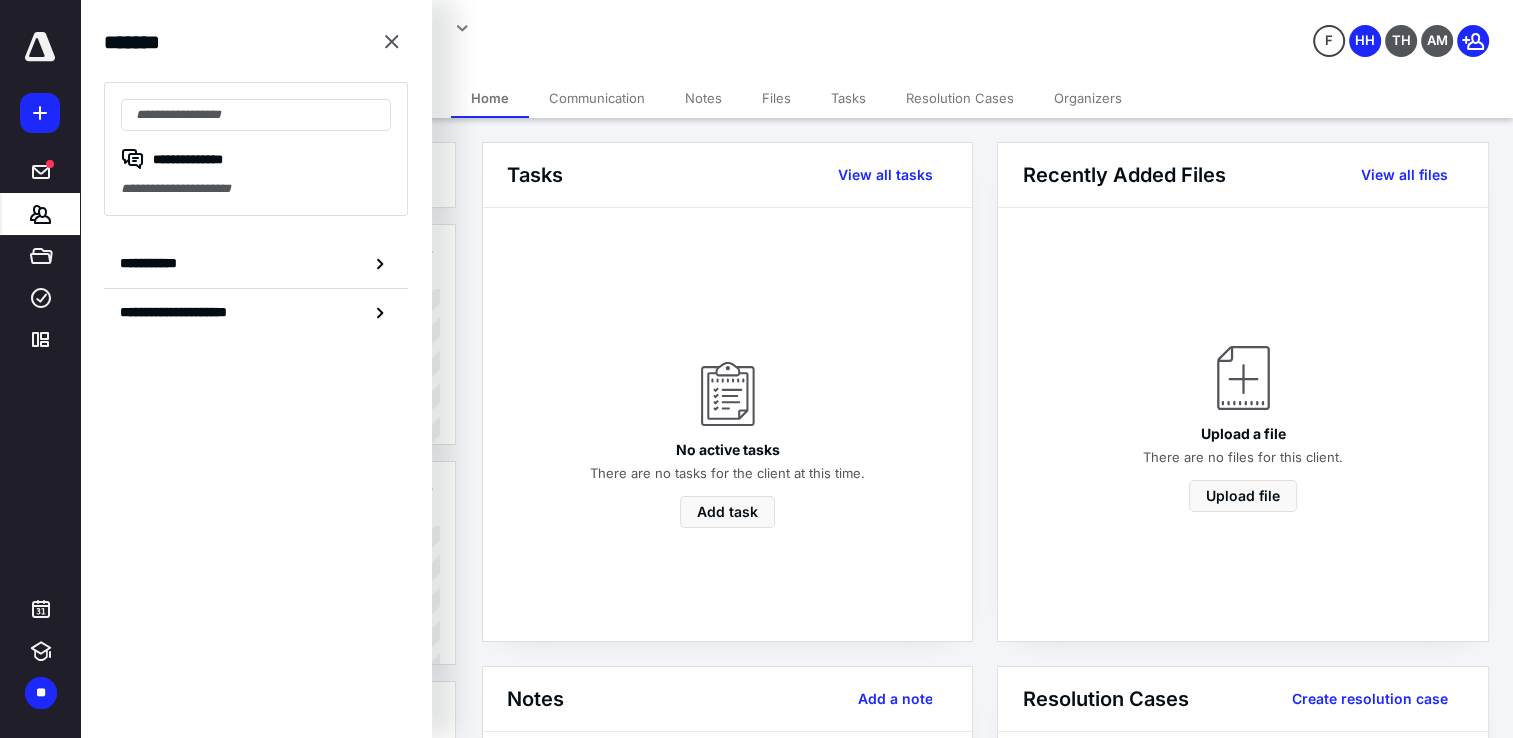 click on "**********" at bounding box center (598, 28) 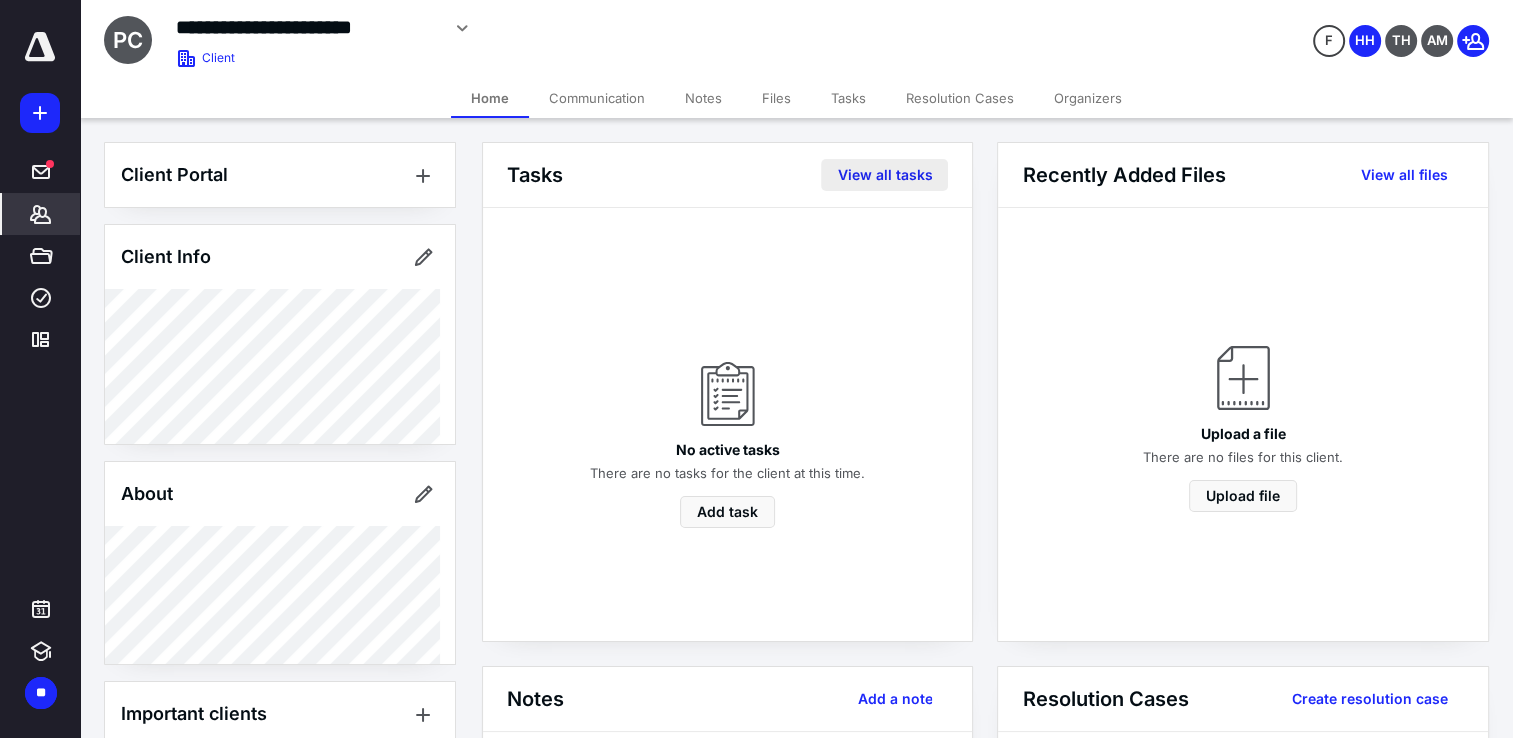 click on "View all tasks" at bounding box center (884, 175) 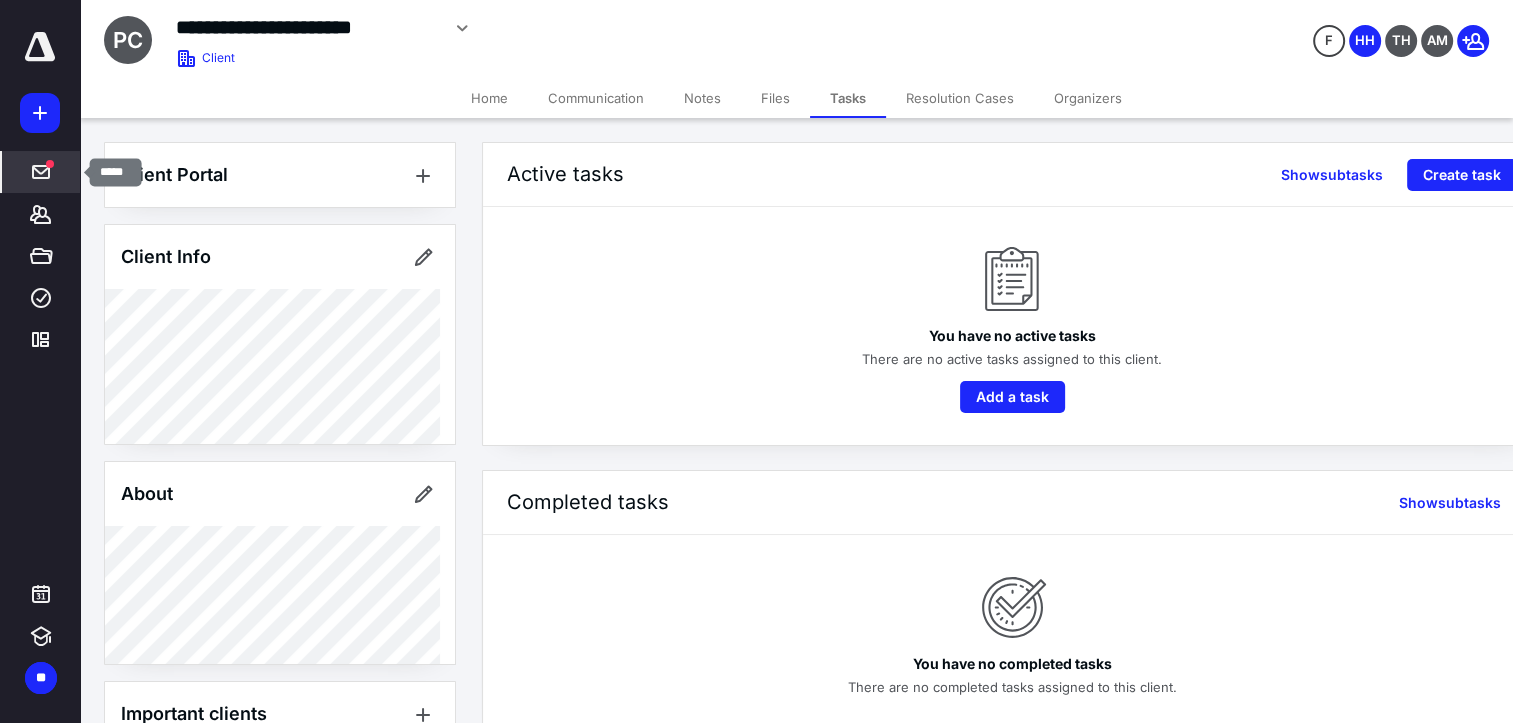 click 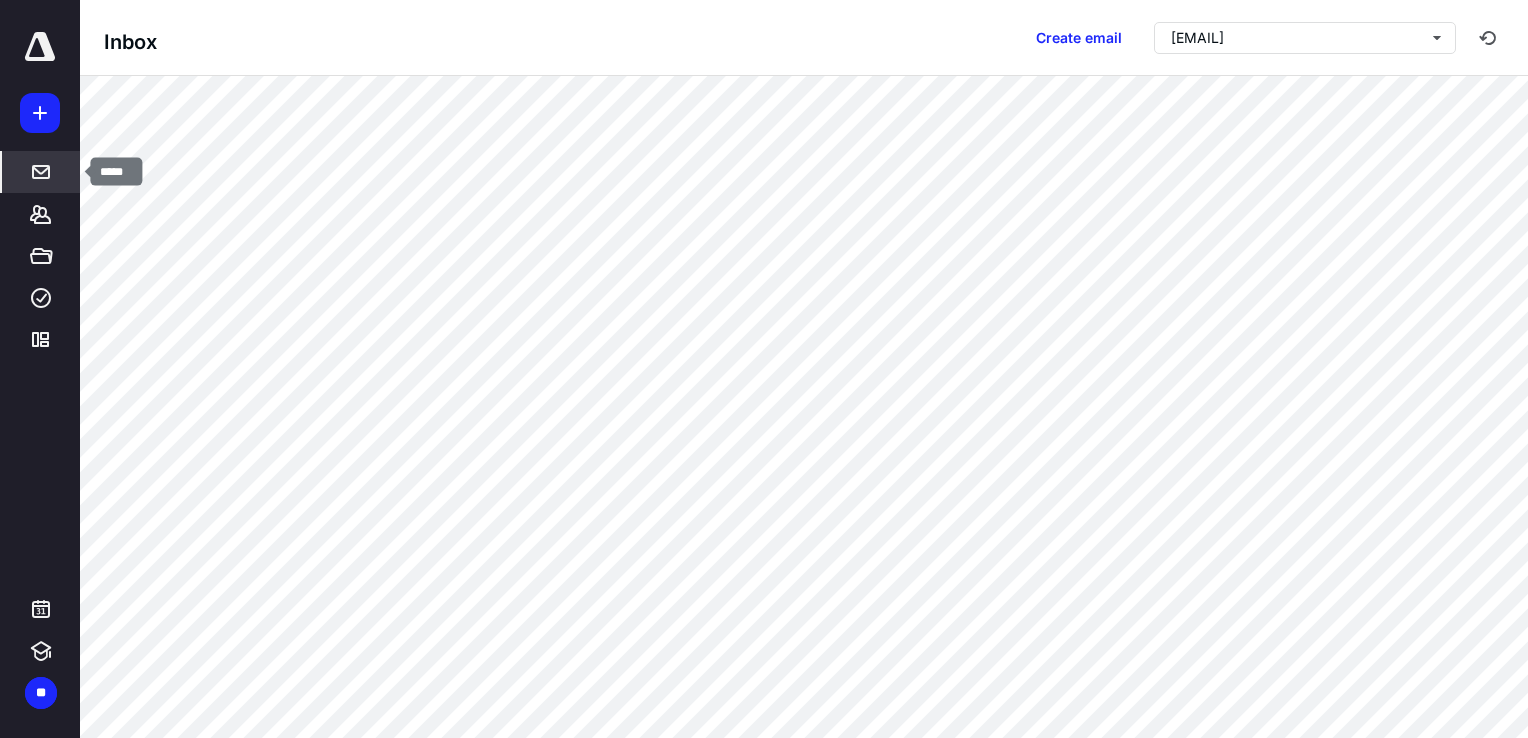 click 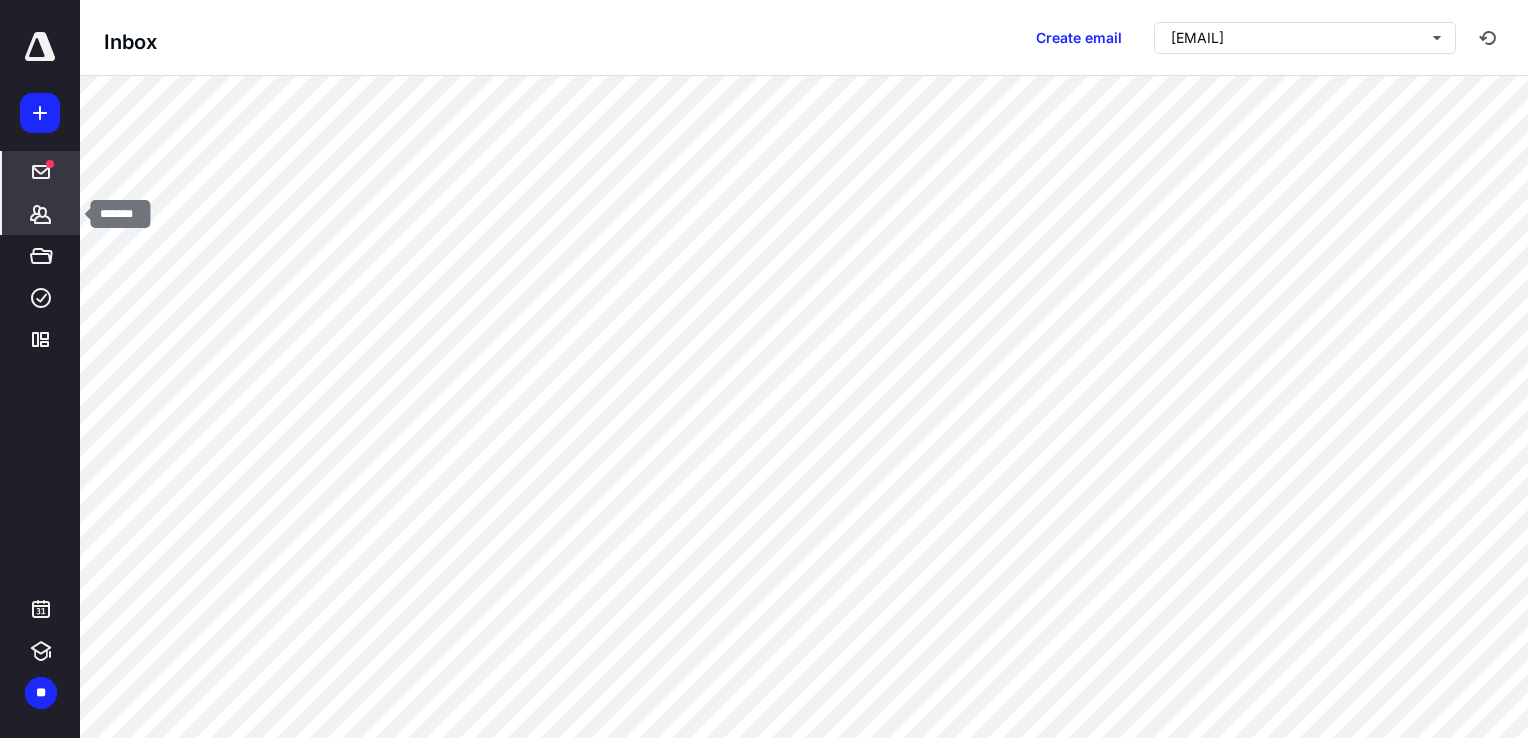 click 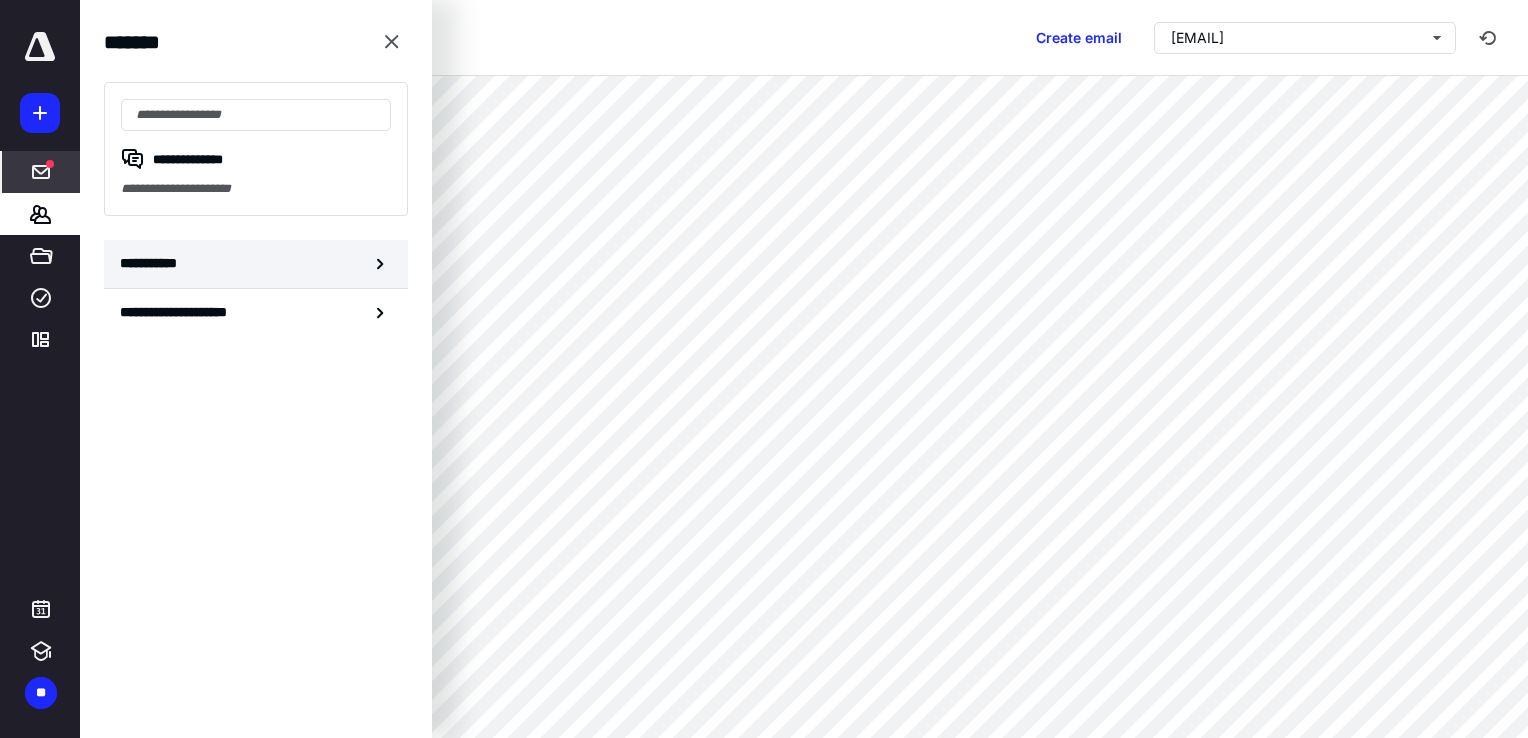 click on "**********" at bounding box center (153, 263) 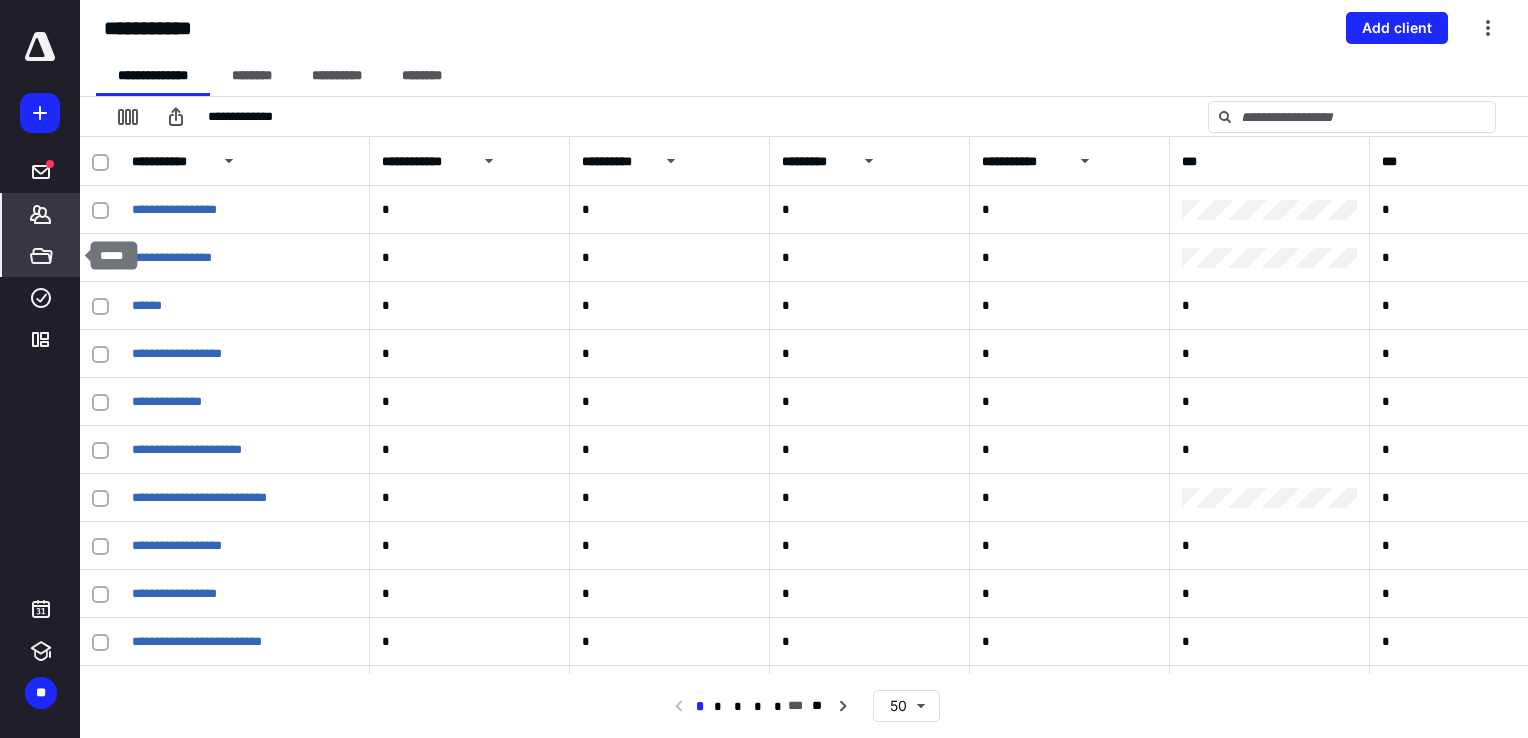 click 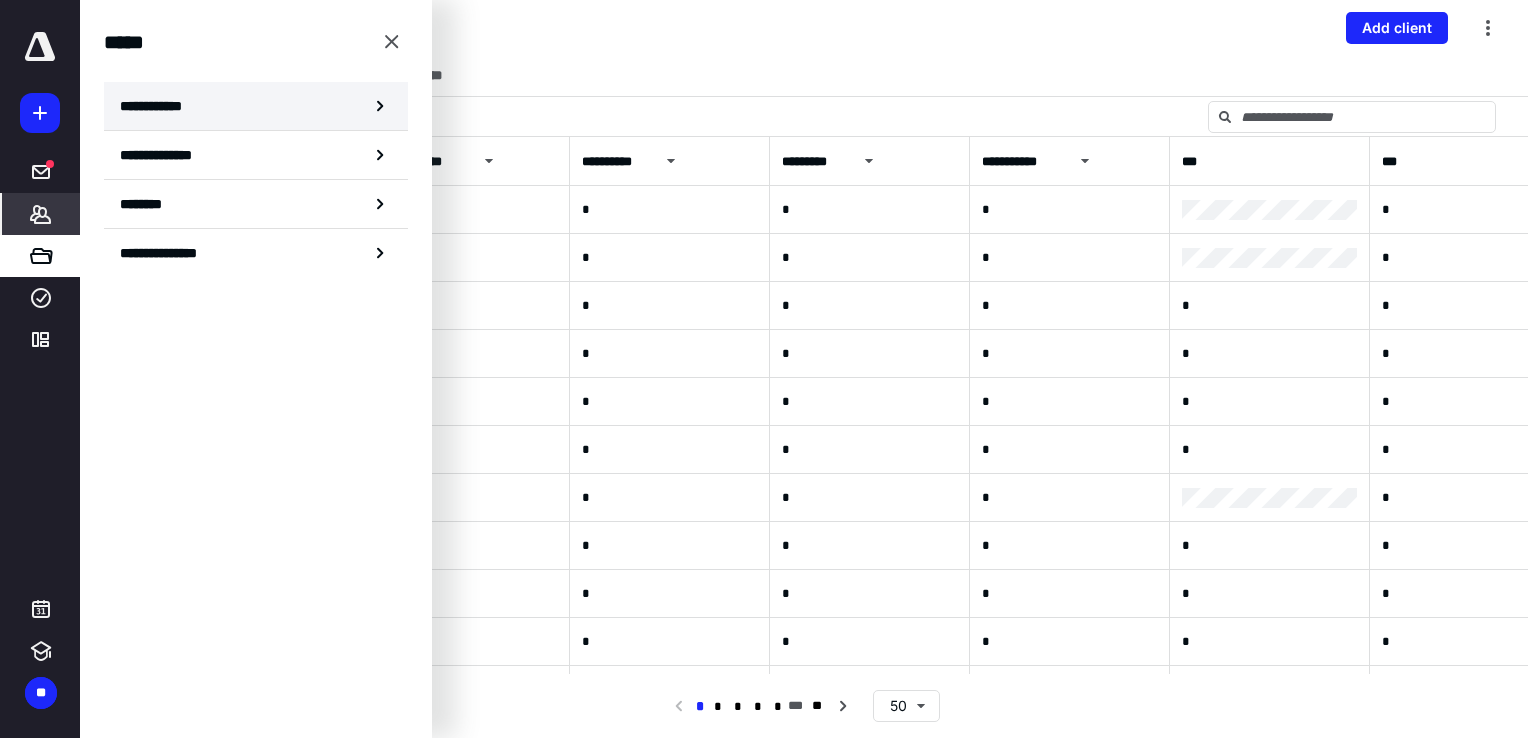 click on "**********" at bounding box center [157, 106] 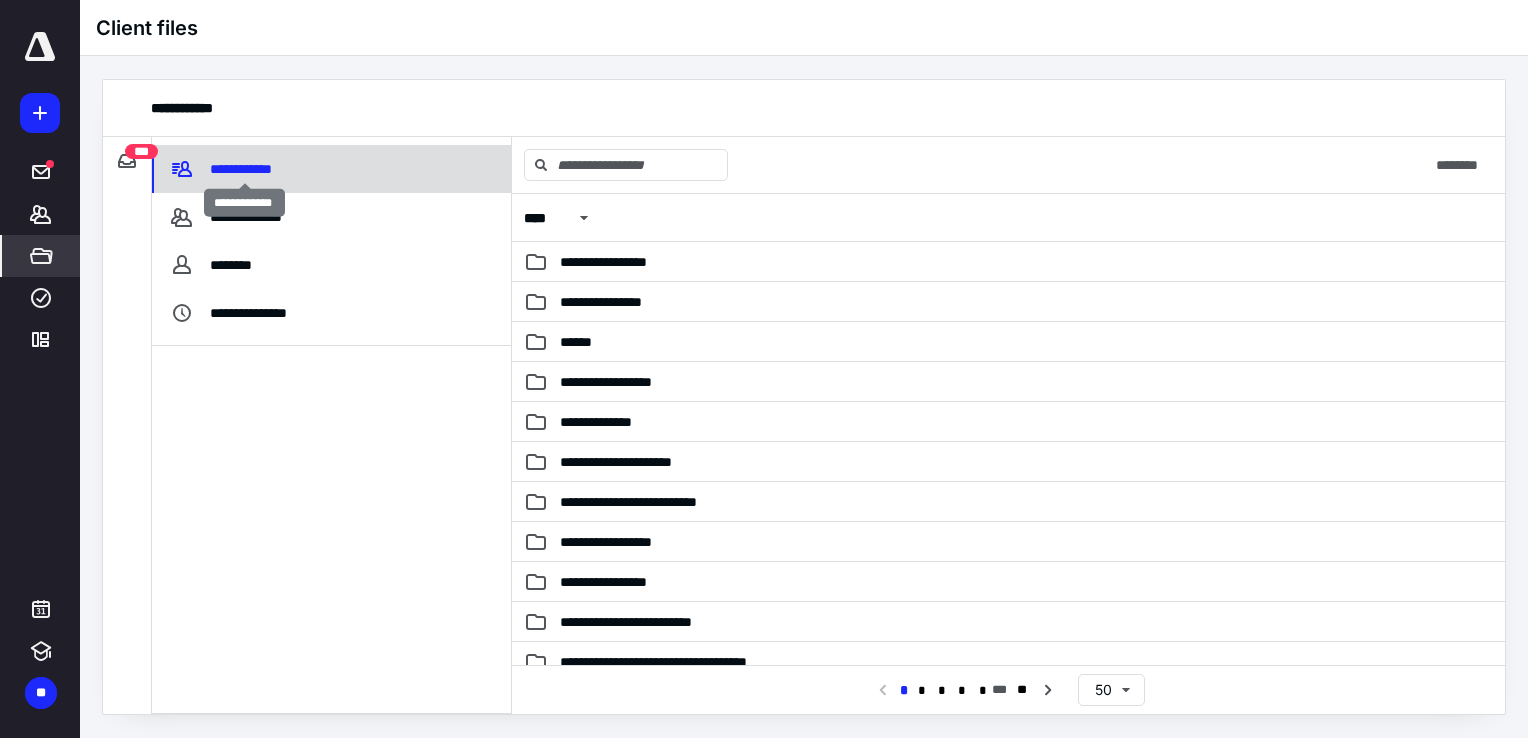 click on "**********" at bounding box center (244, 169) 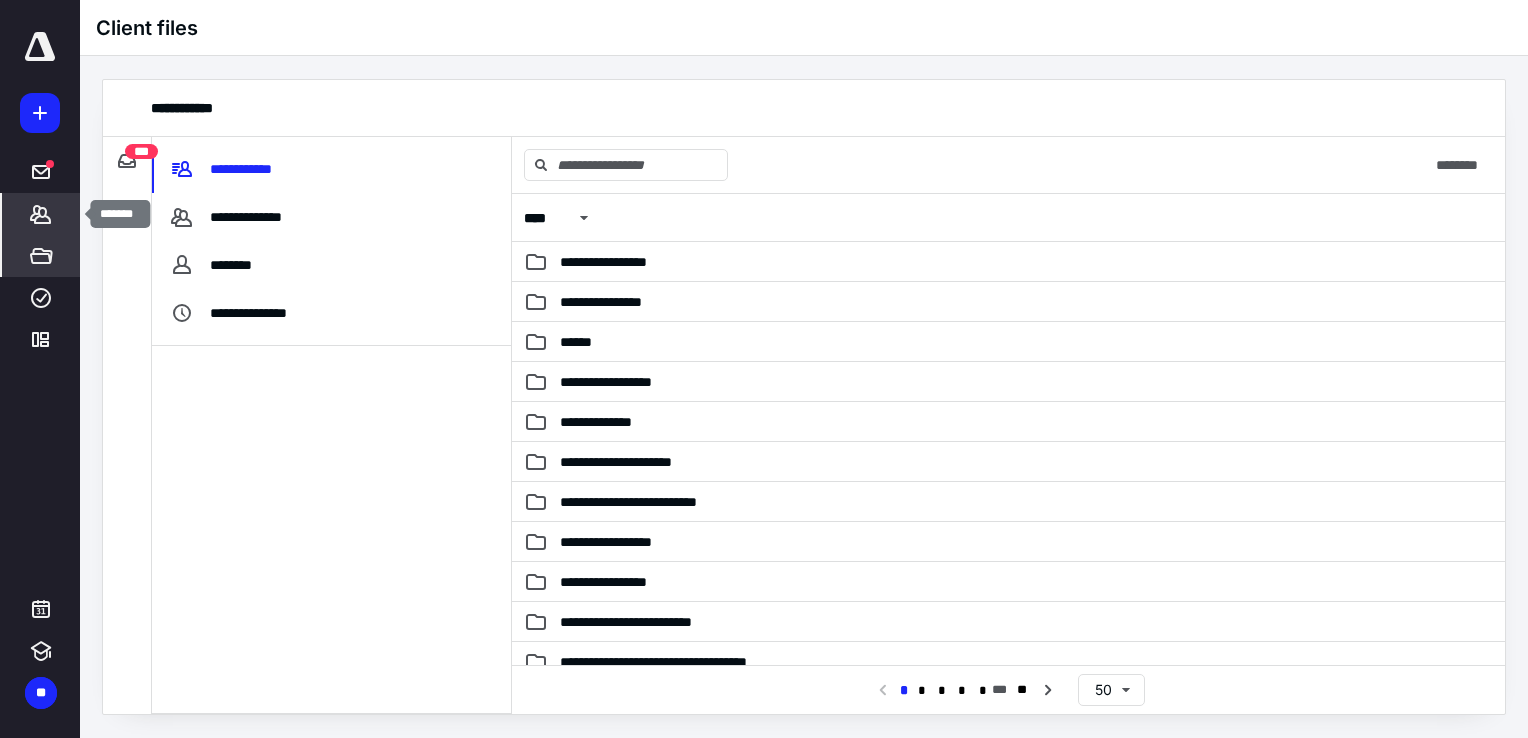 click 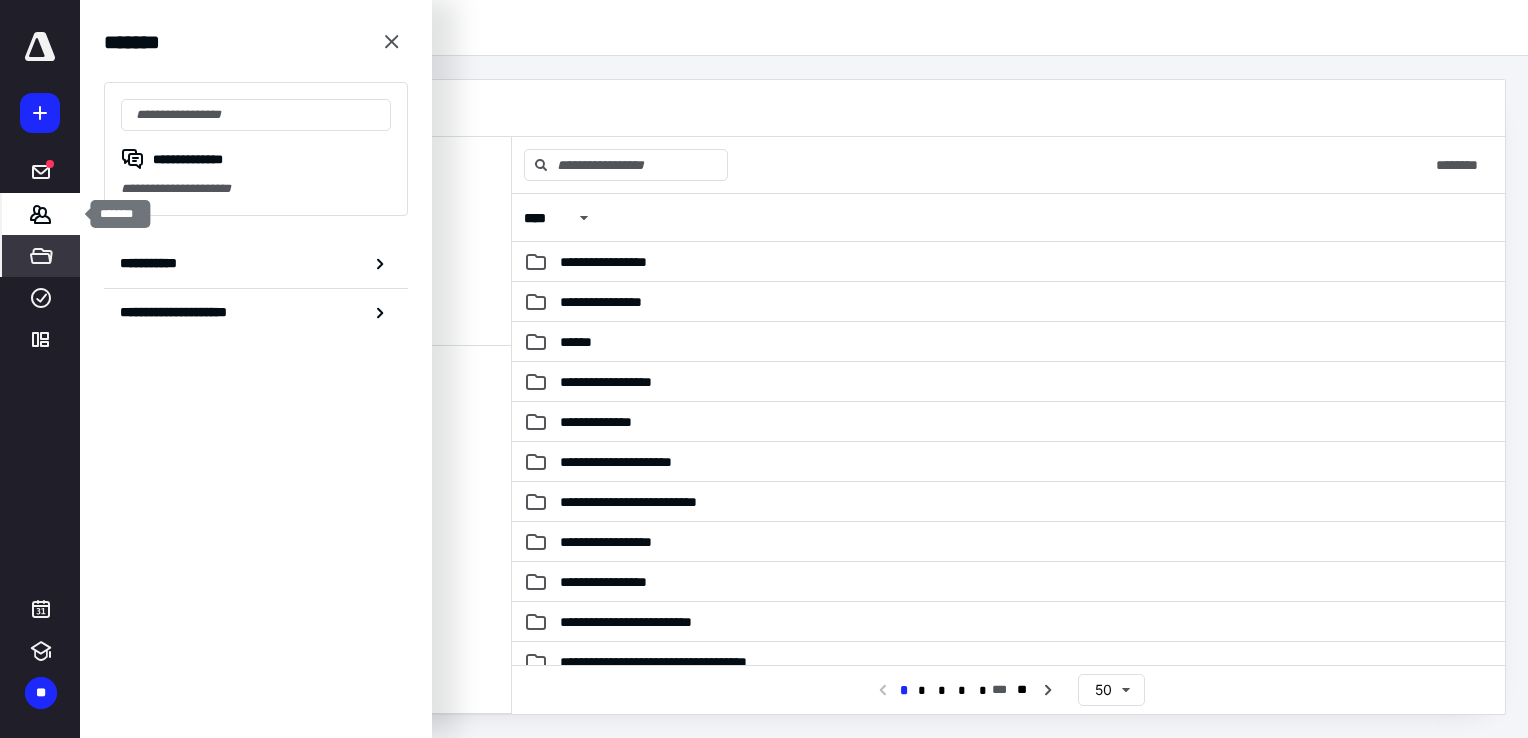 click 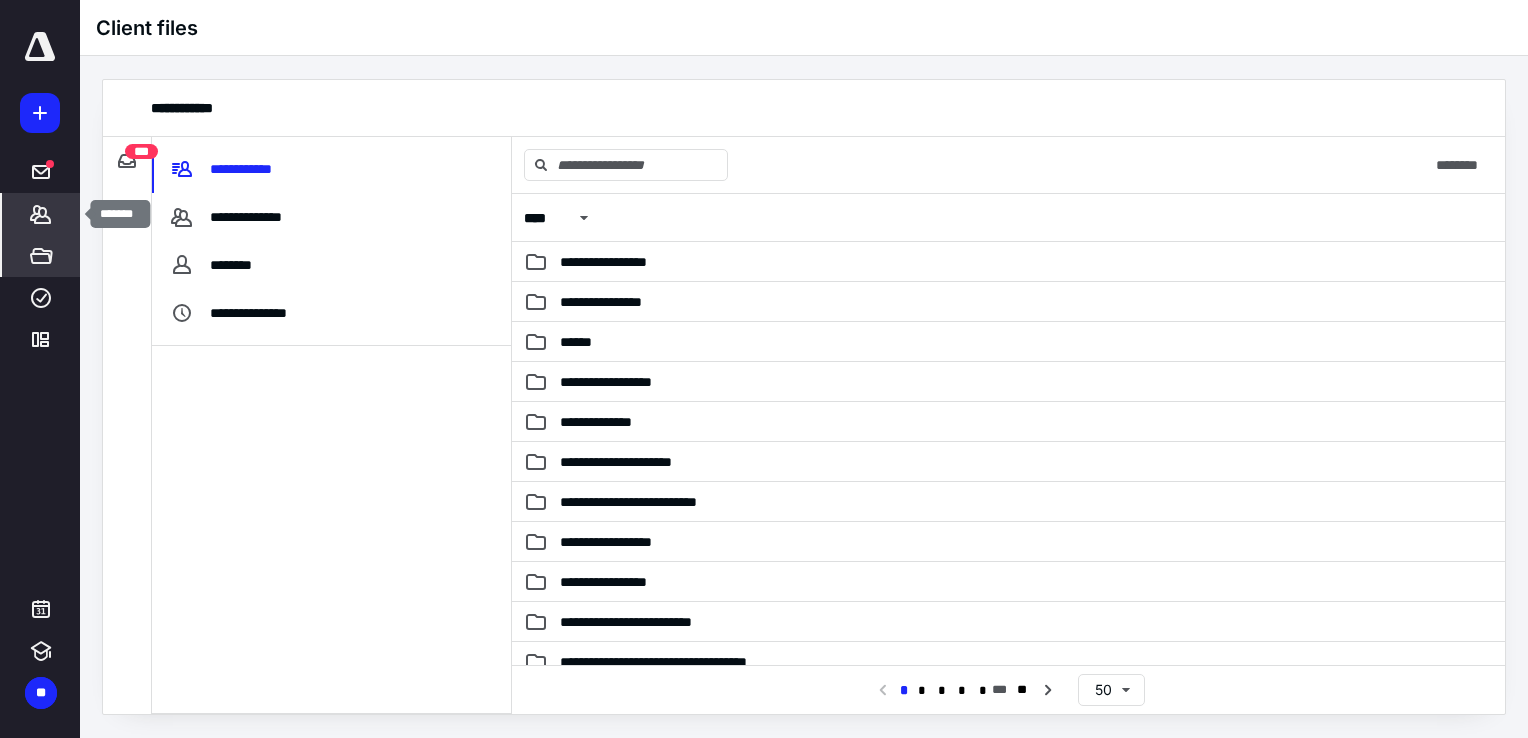 click 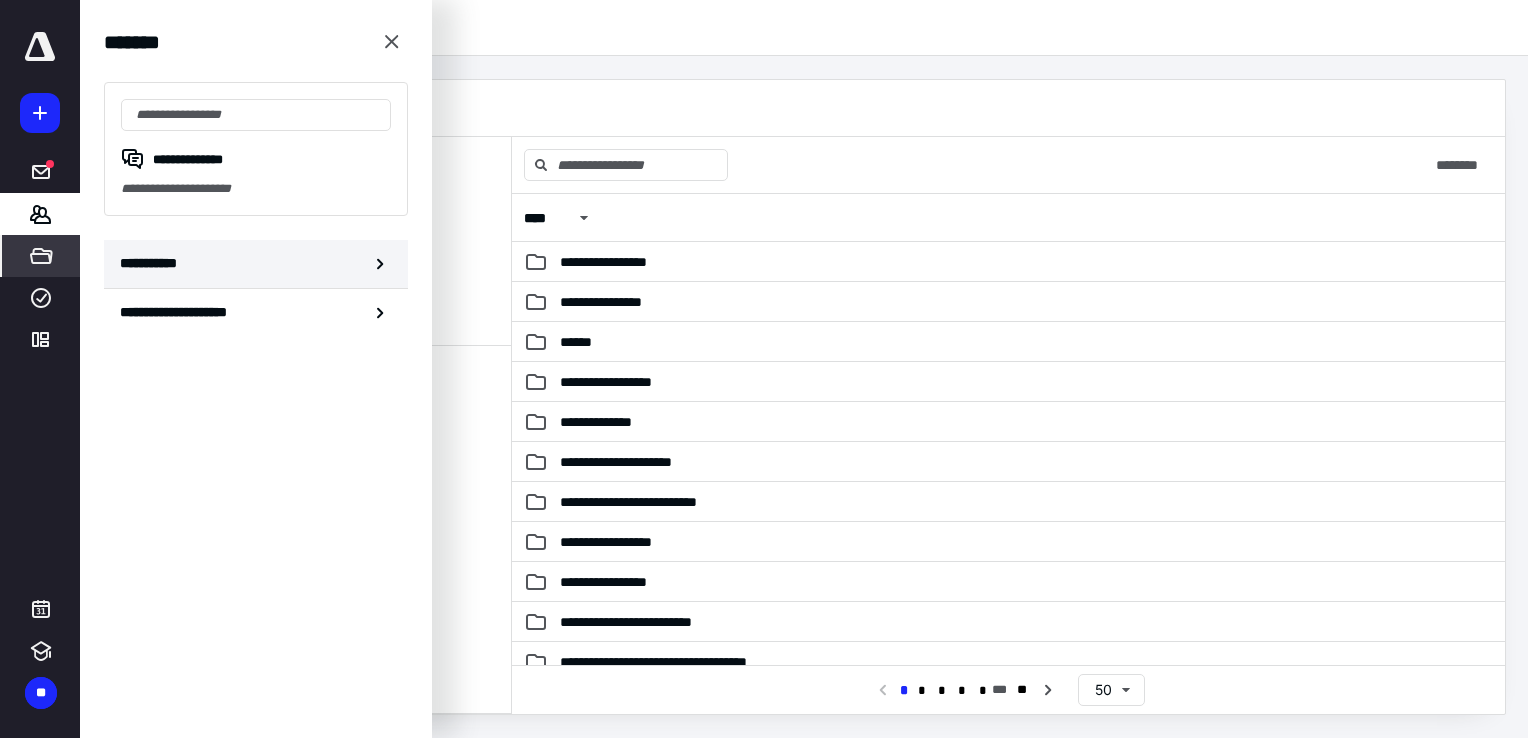 click on "**********" at bounding box center (153, 263) 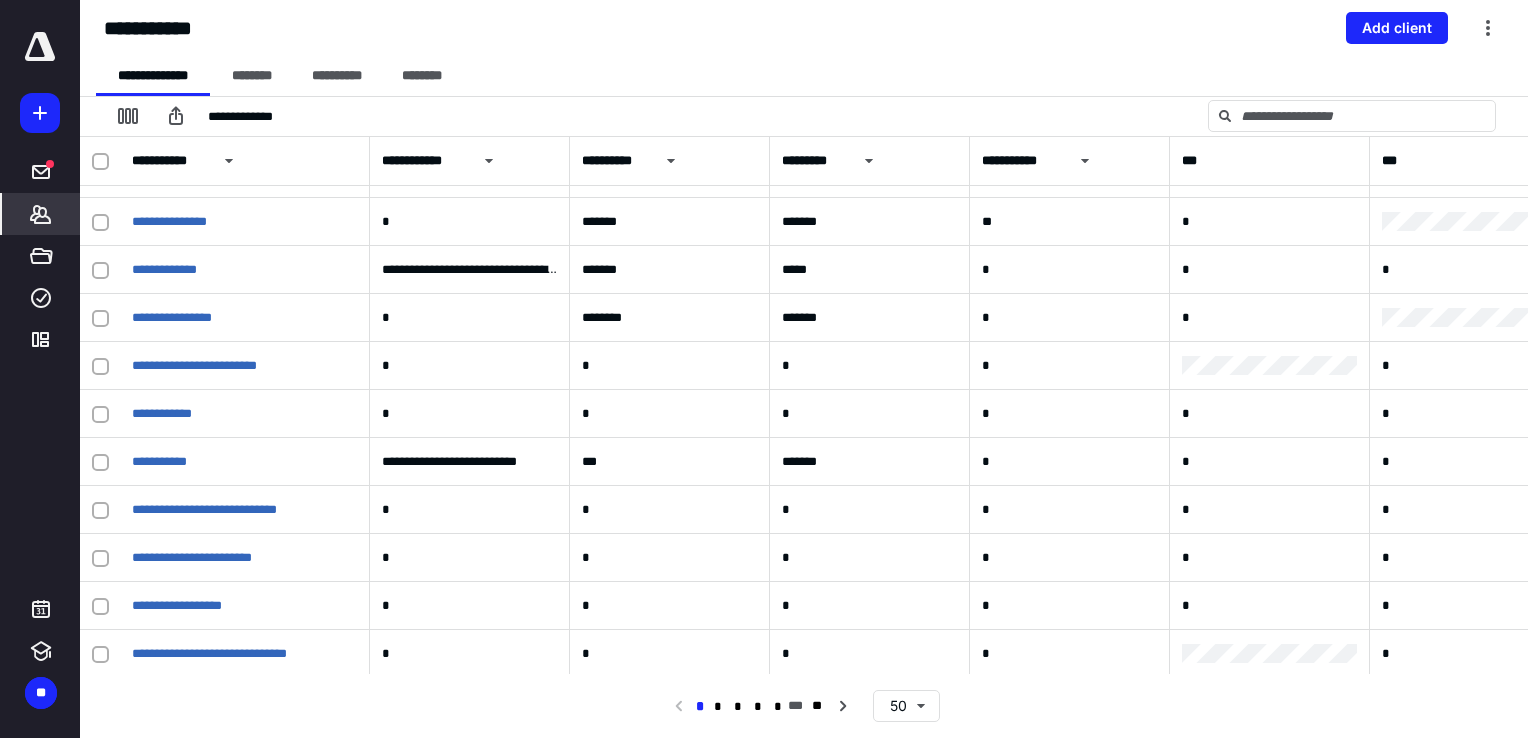 scroll, scrollTop: 1926, scrollLeft: 0, axis: vertical 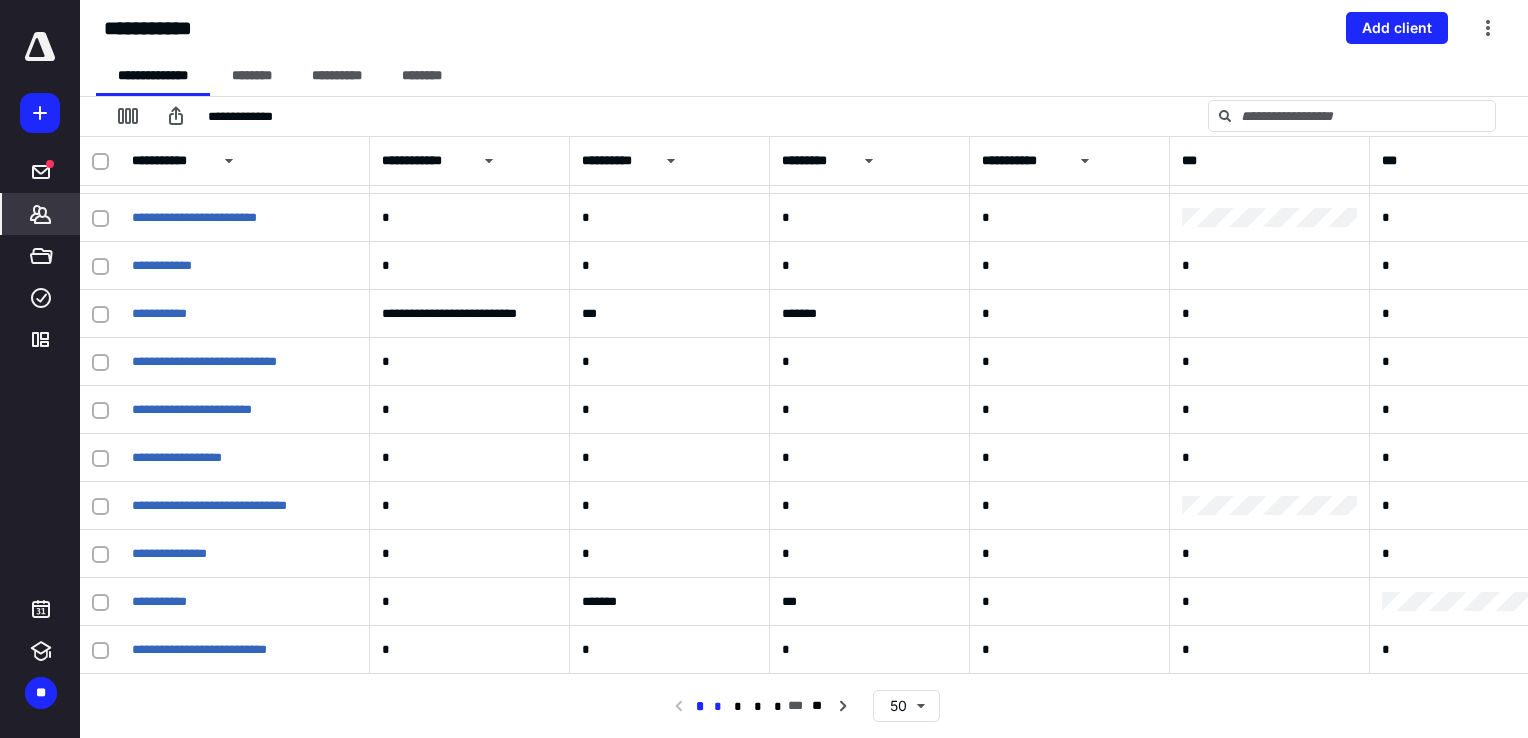 click on "*" at bounding box center (718, 707) 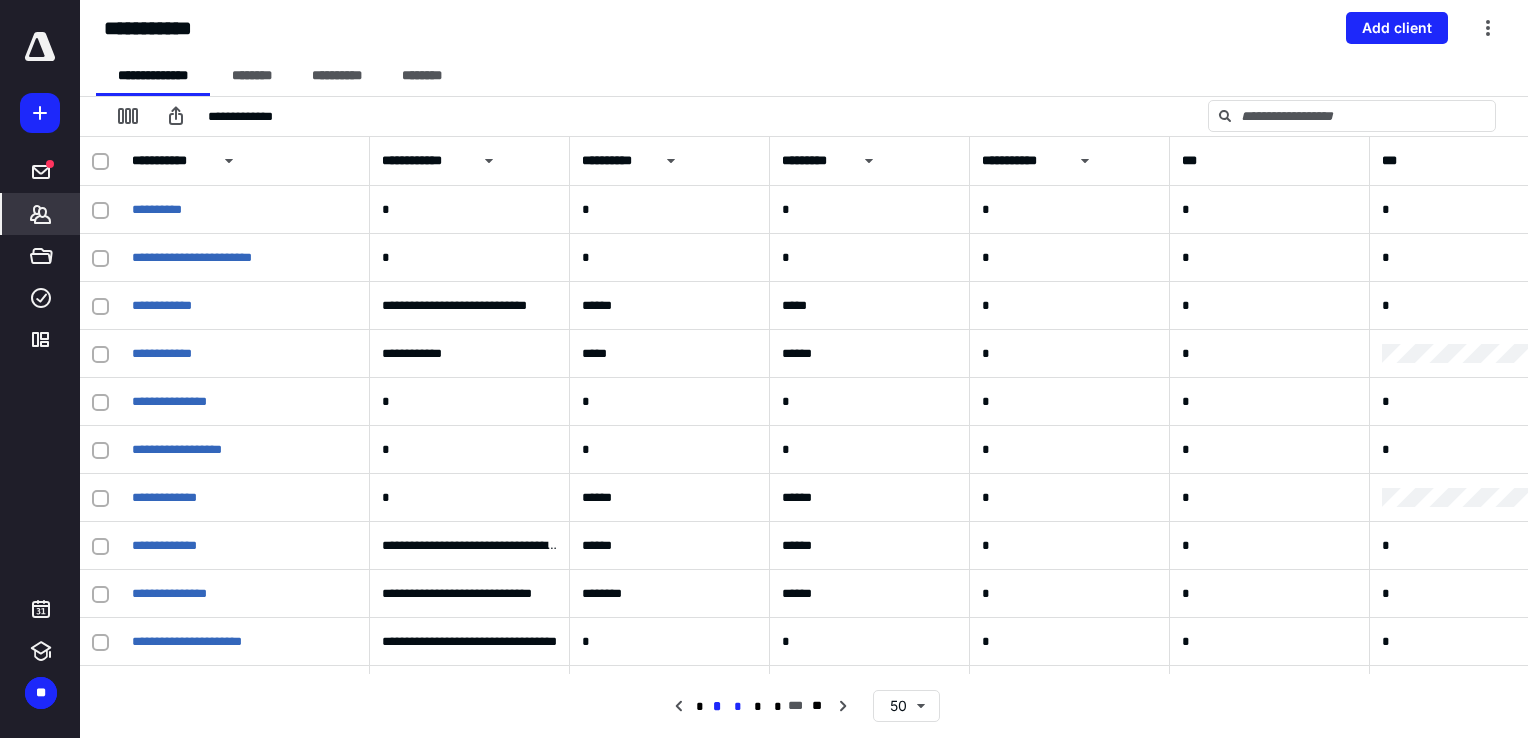 click on "*" at bounding box center (738, 707) 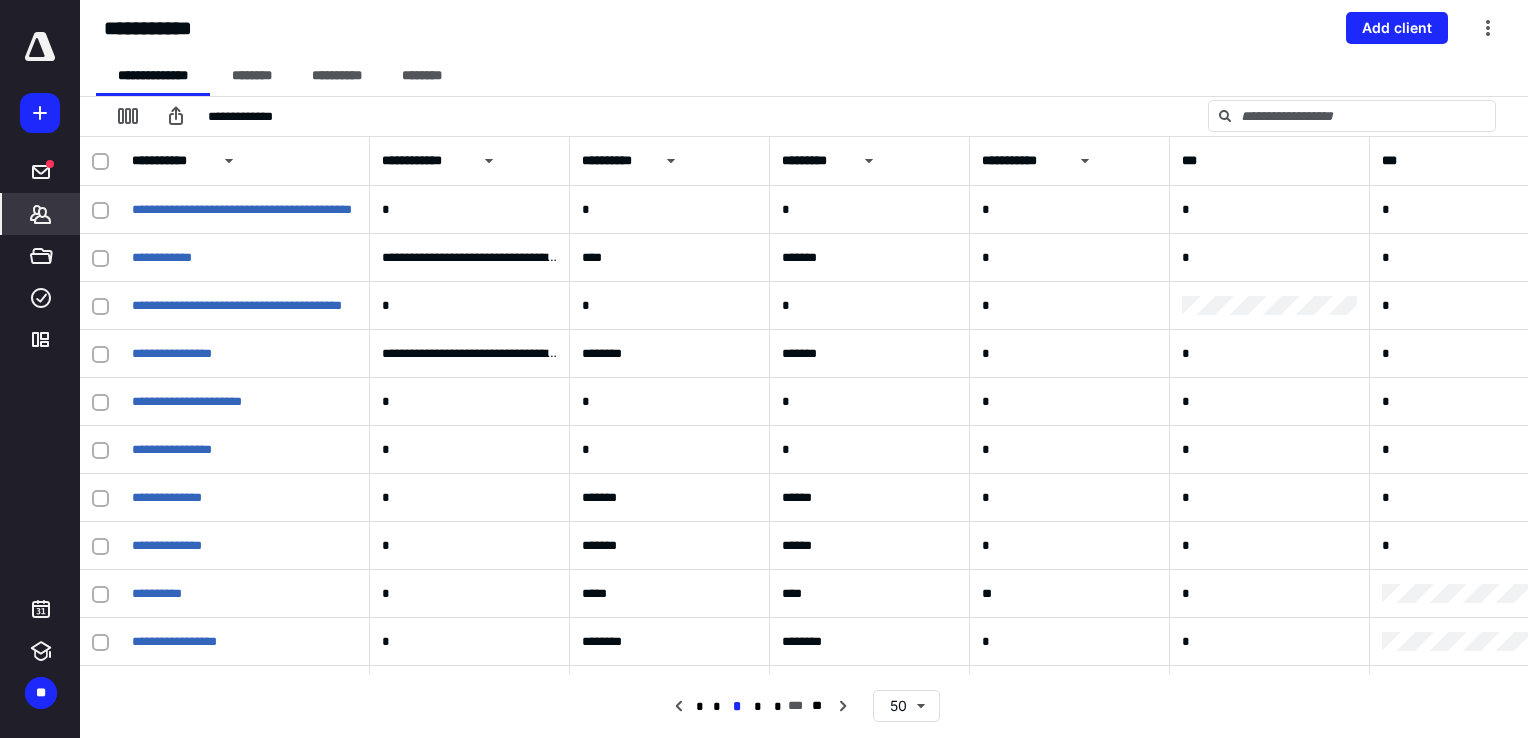click on "*" at bounding box center (737, 706) 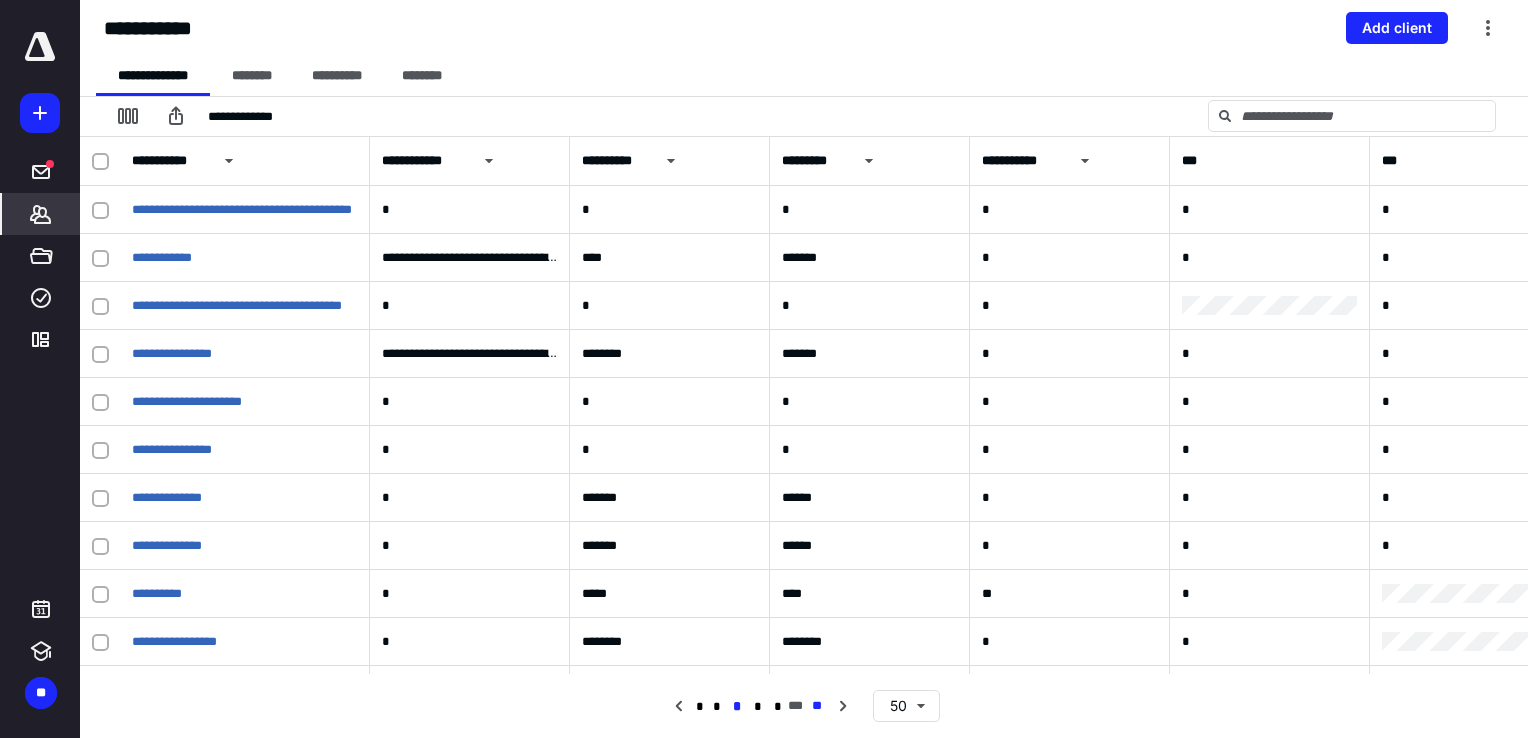 click on "**" at bounding box center (817, 706) 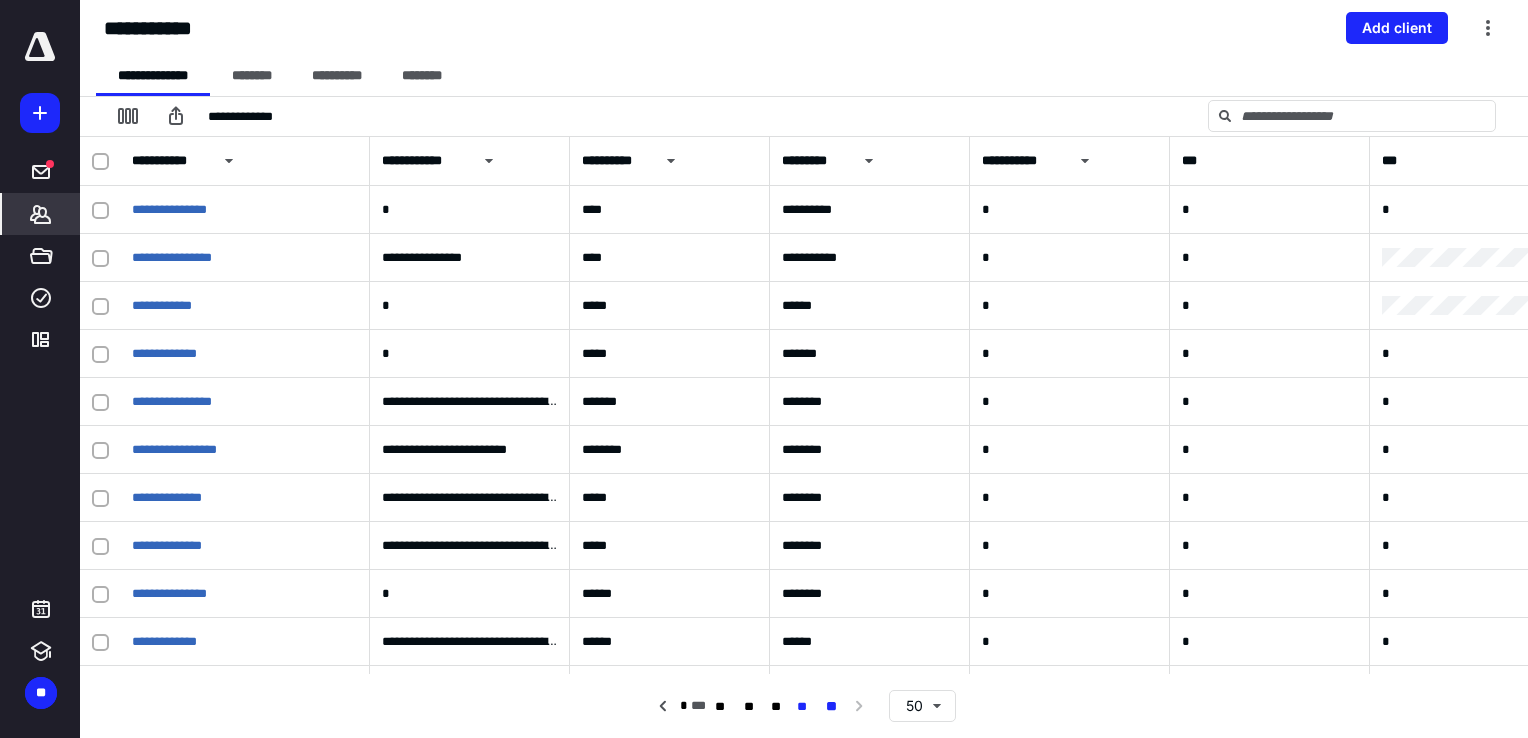click on "**" at bounding box center [802, 707] 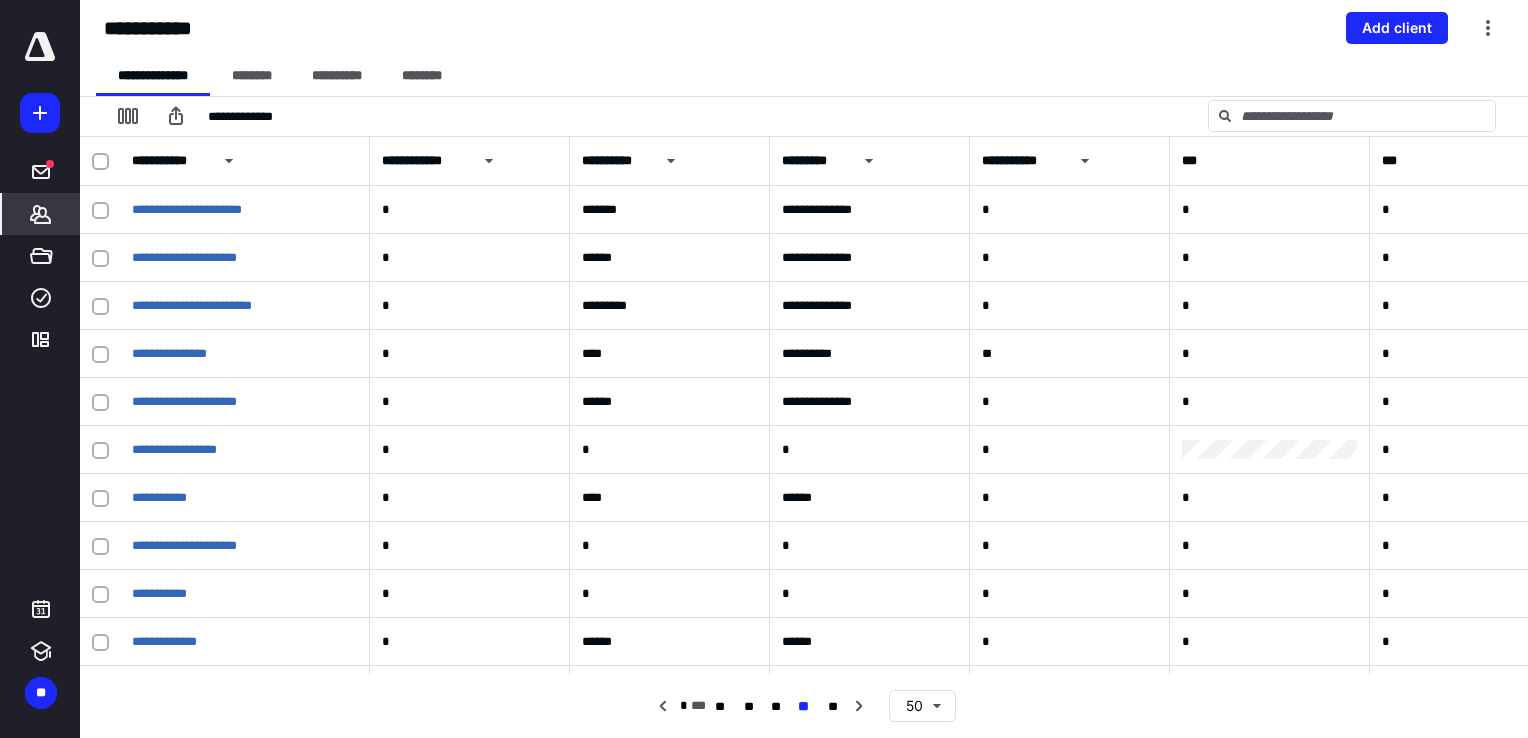click on "**" at bounding box center (803, 706) 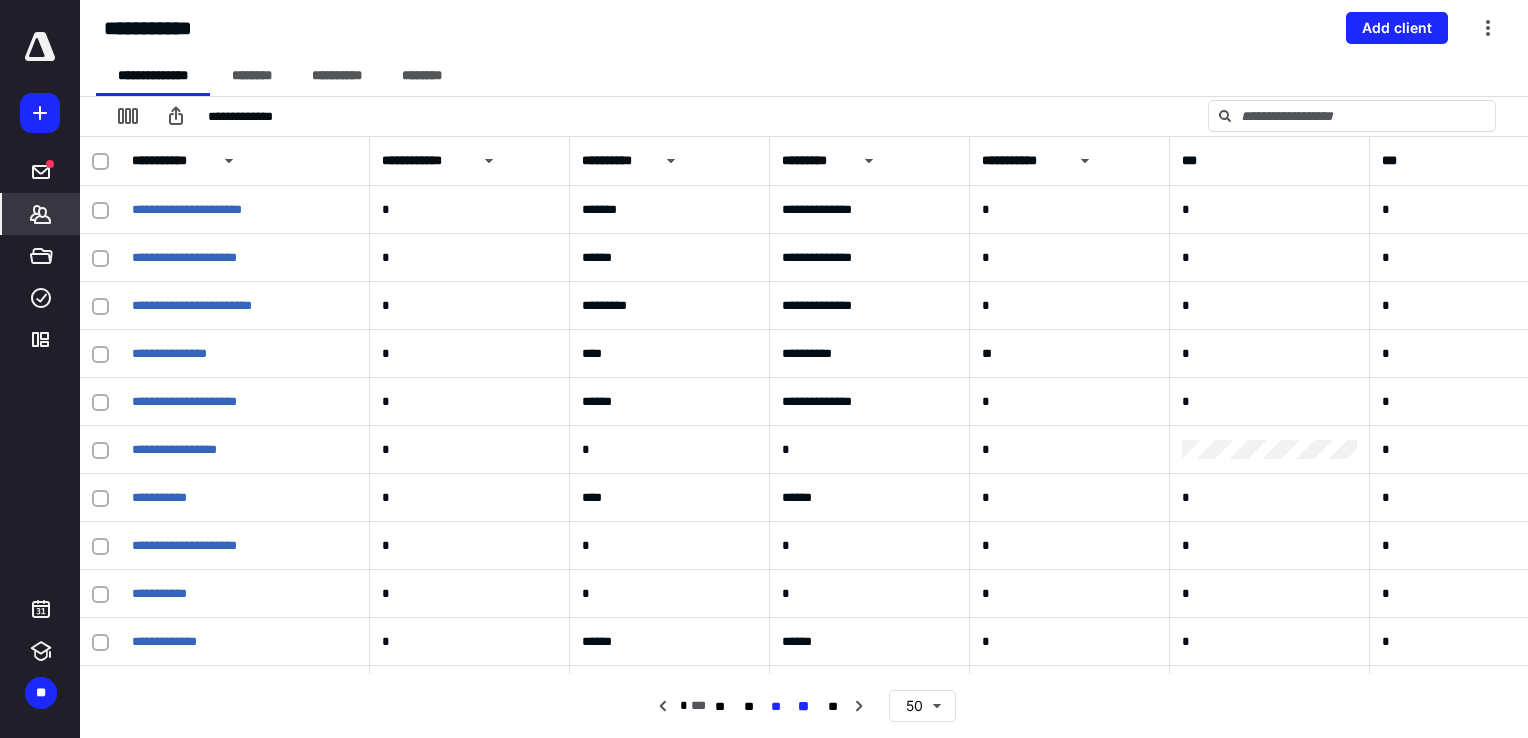 click on "**" at bounding box center [775, 707] 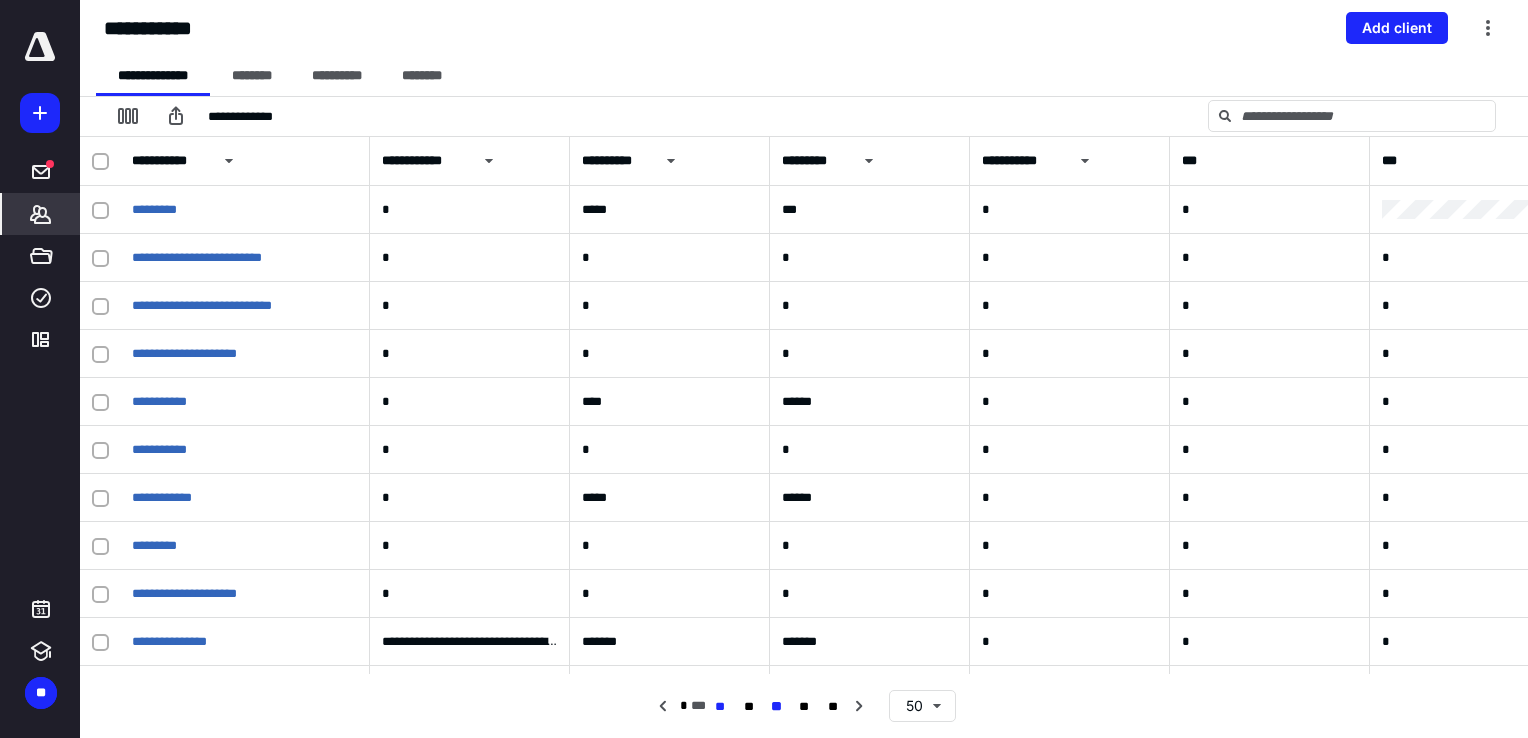 click on "**" at bounding box center [720, 707] 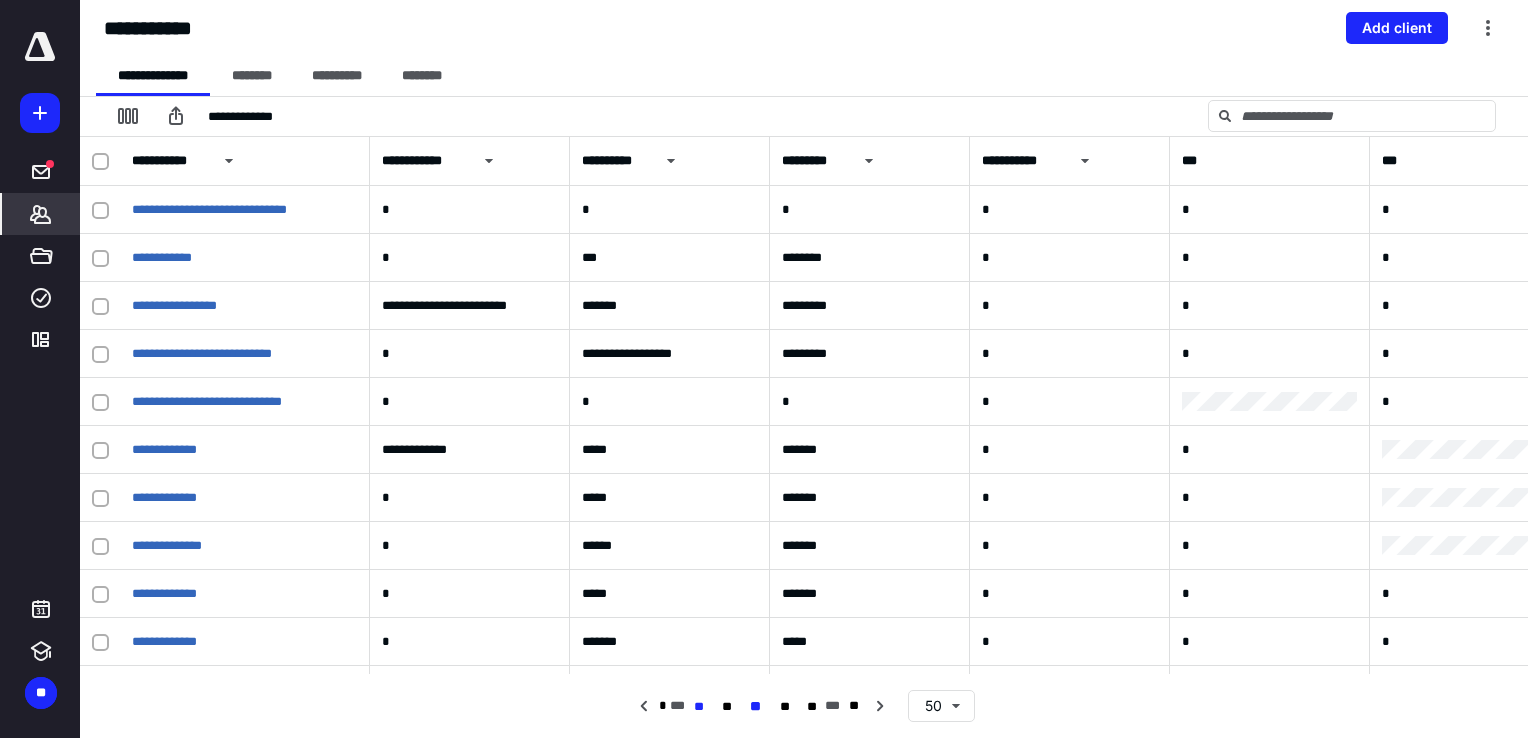 click on "**" at bounding box center (698, 707) 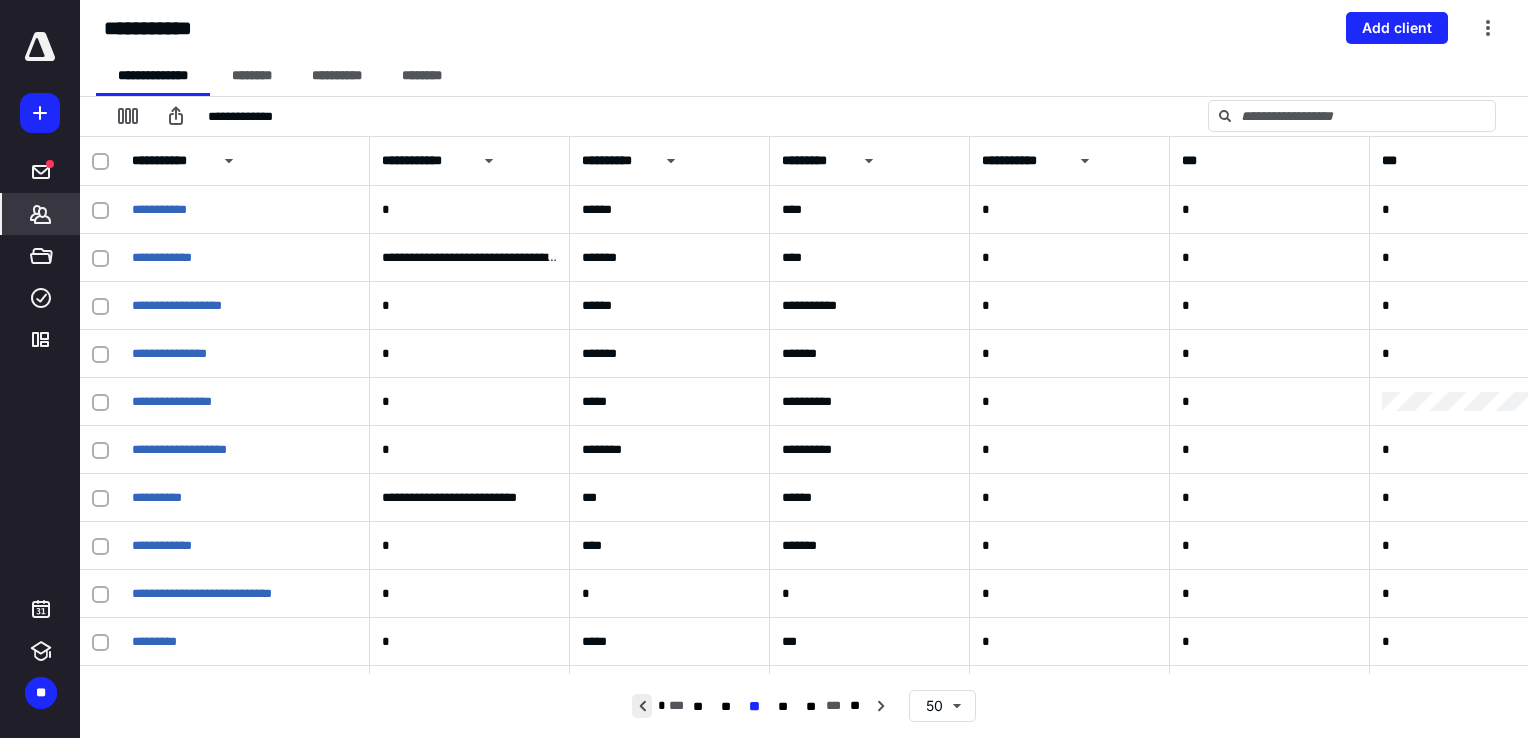 click at bounding box center [642, 706] 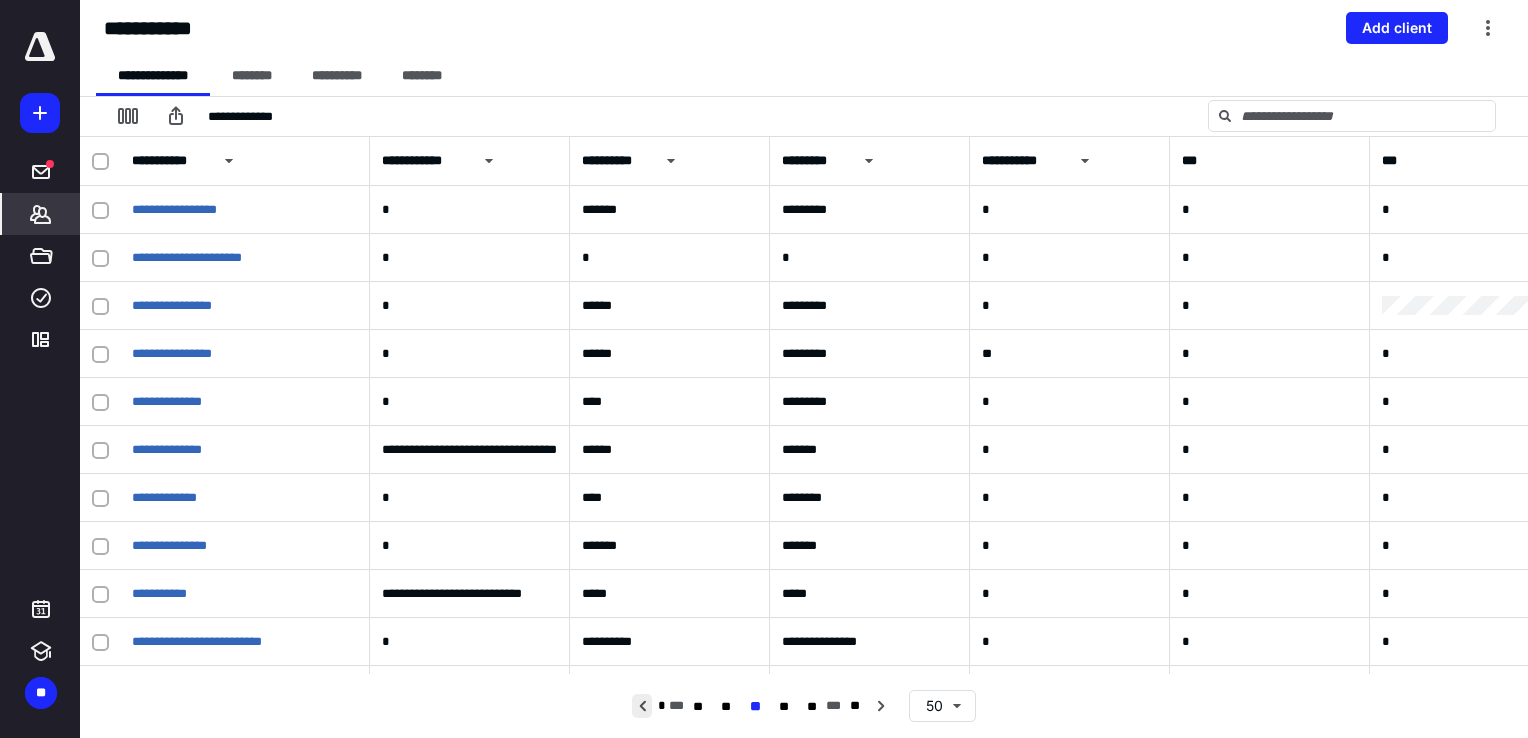 click at bounding box center (642, 706) 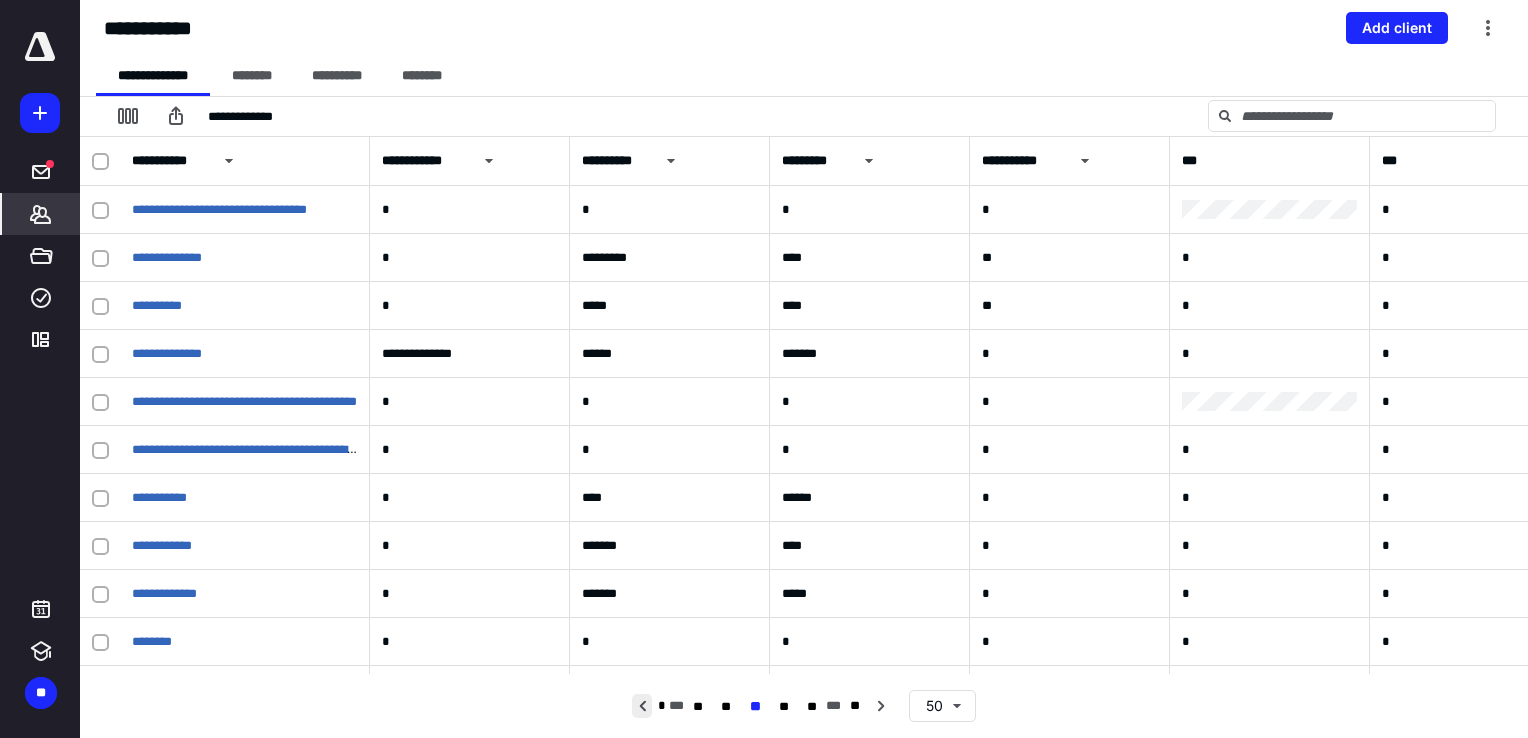 click at bounding box center (642, 706) 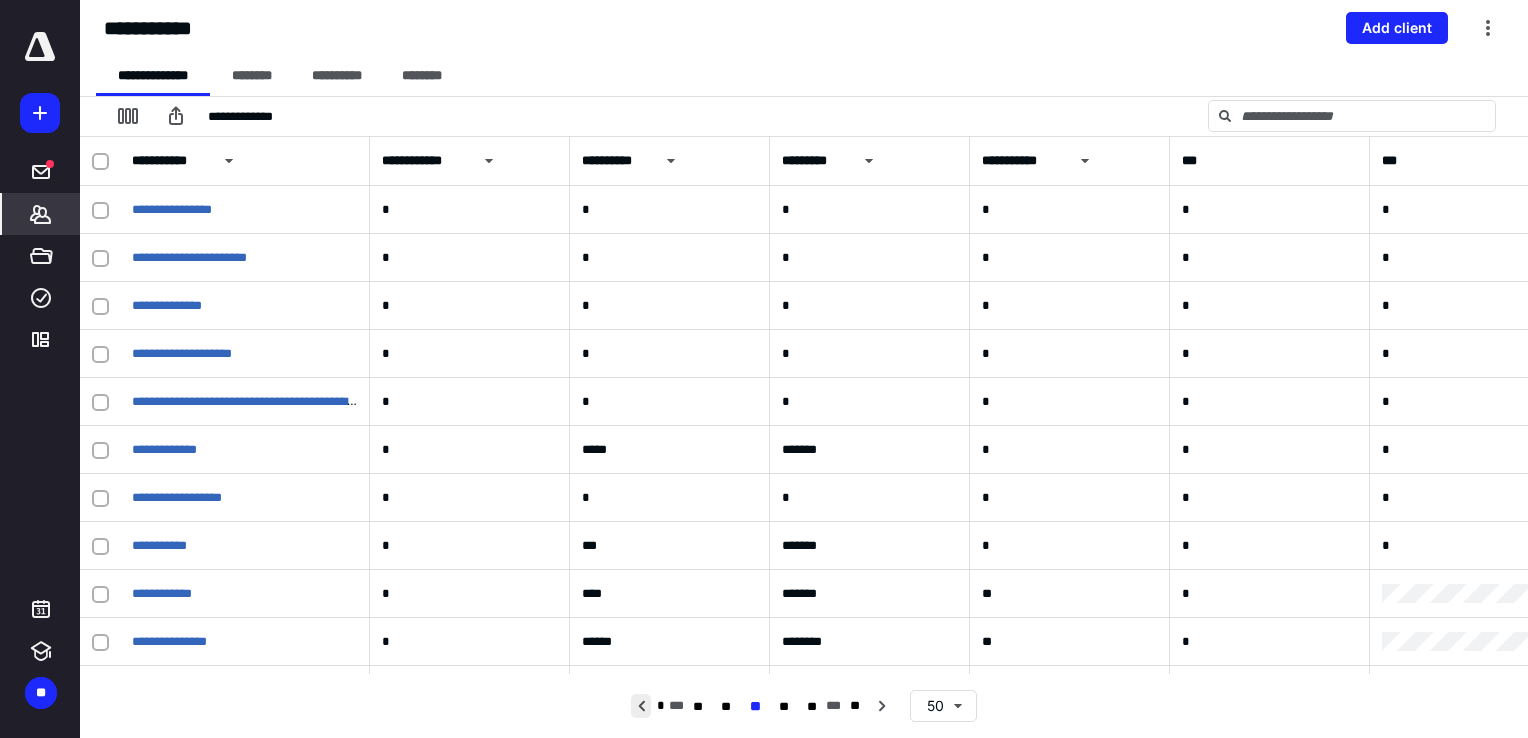 click at bounding box center [641, 706] 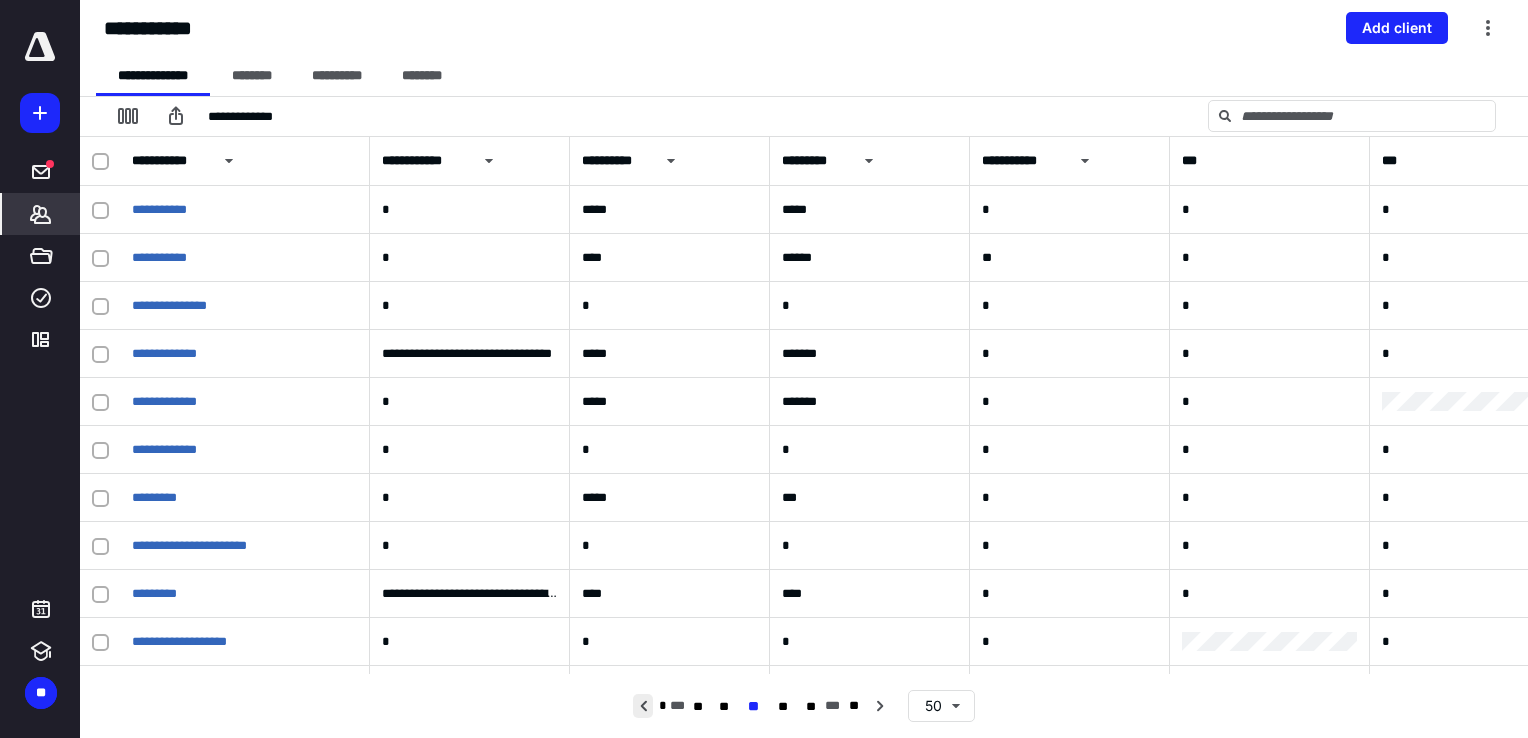 click at bounding box center (643, 706) 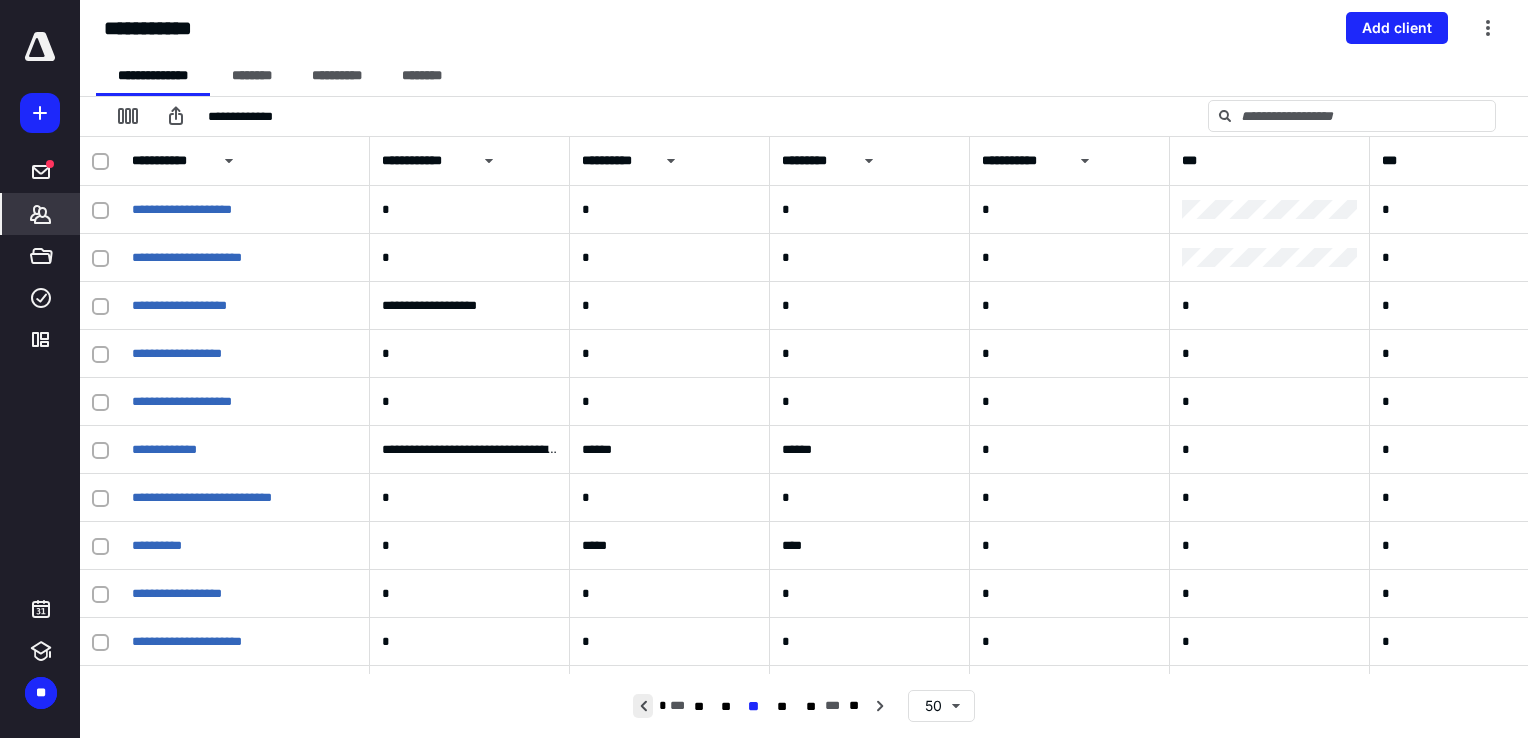 click at bounding box center [643, 706] 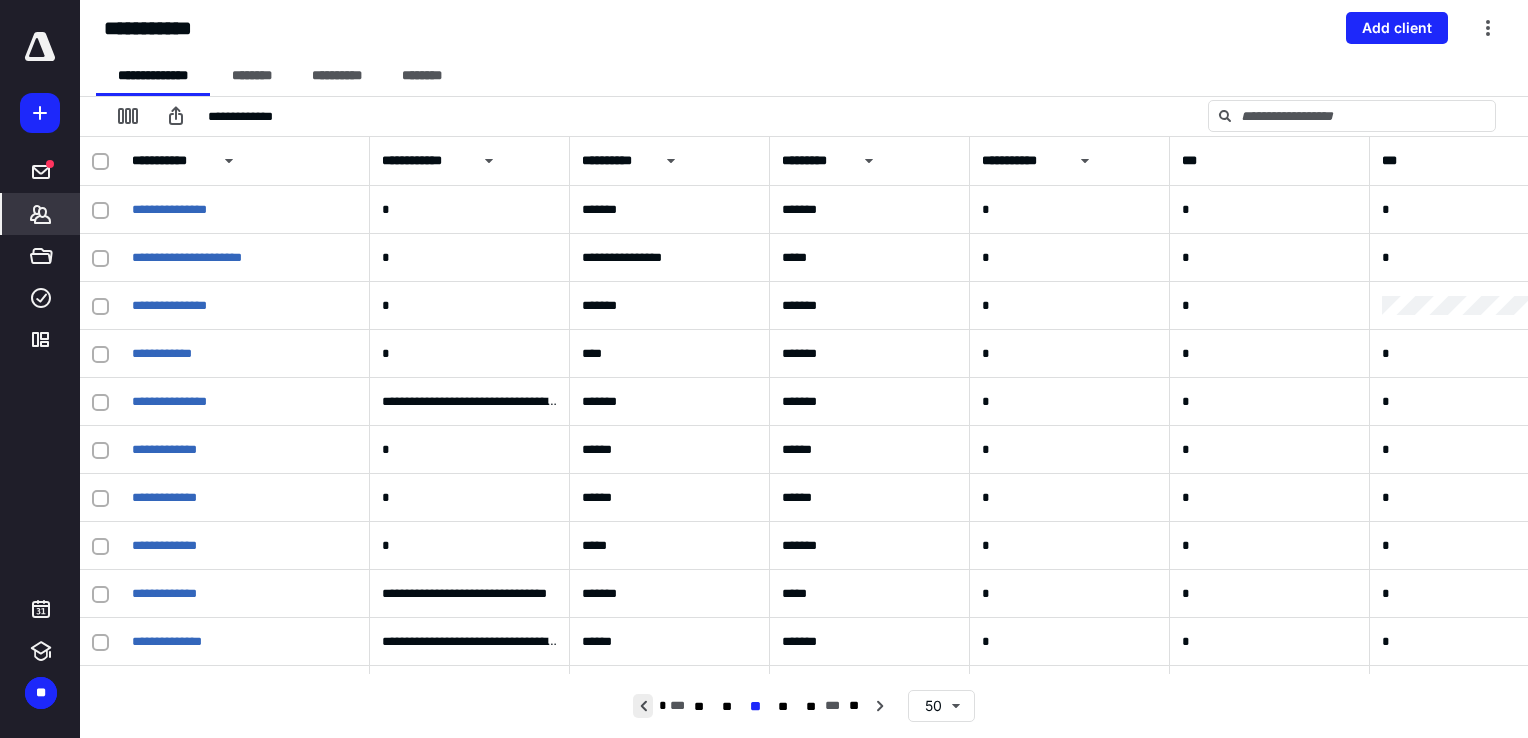 click at bounding box center (643, 706) 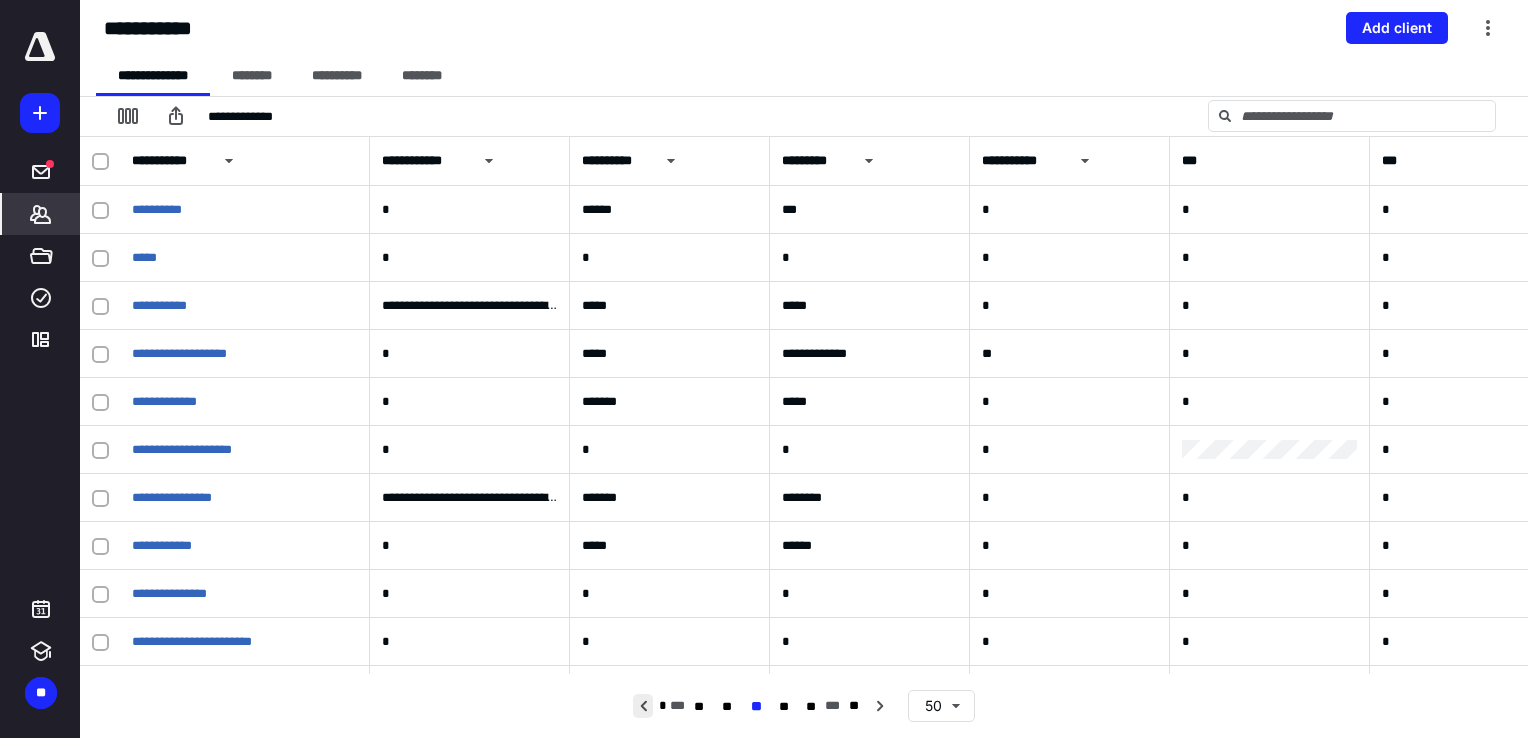 click at bounding box center [643, 706] 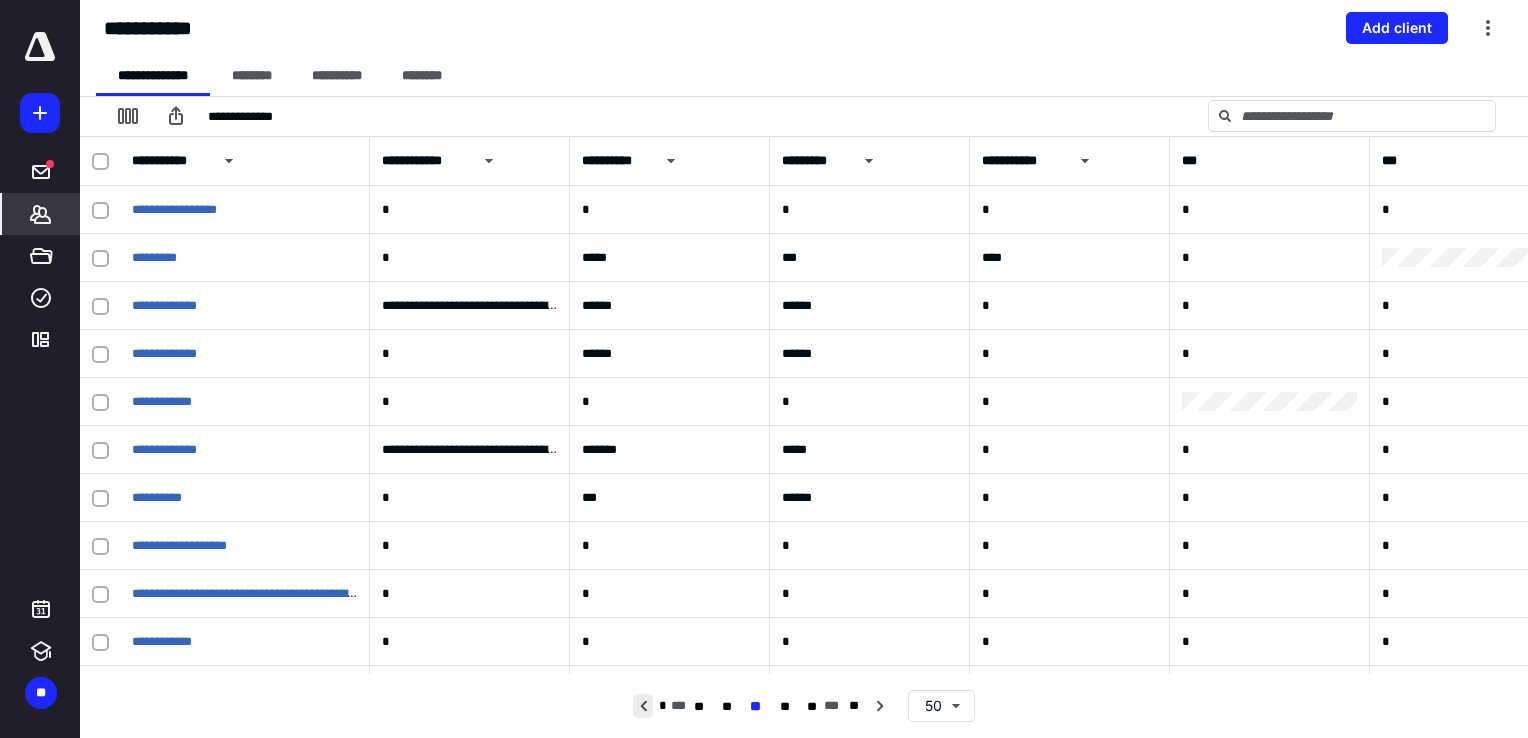 click at bounding box center (643, 706) 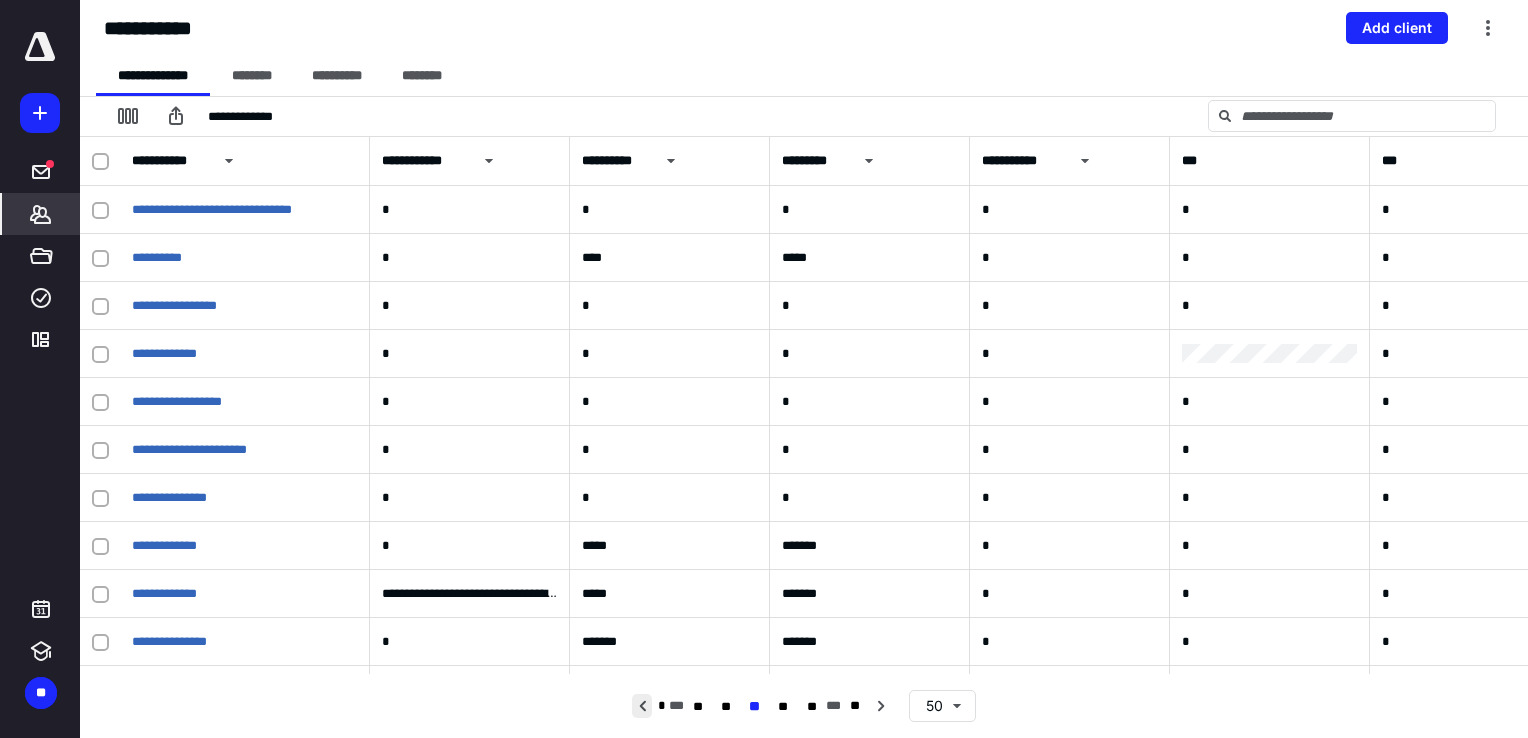 click at bounding box center [642, 706] 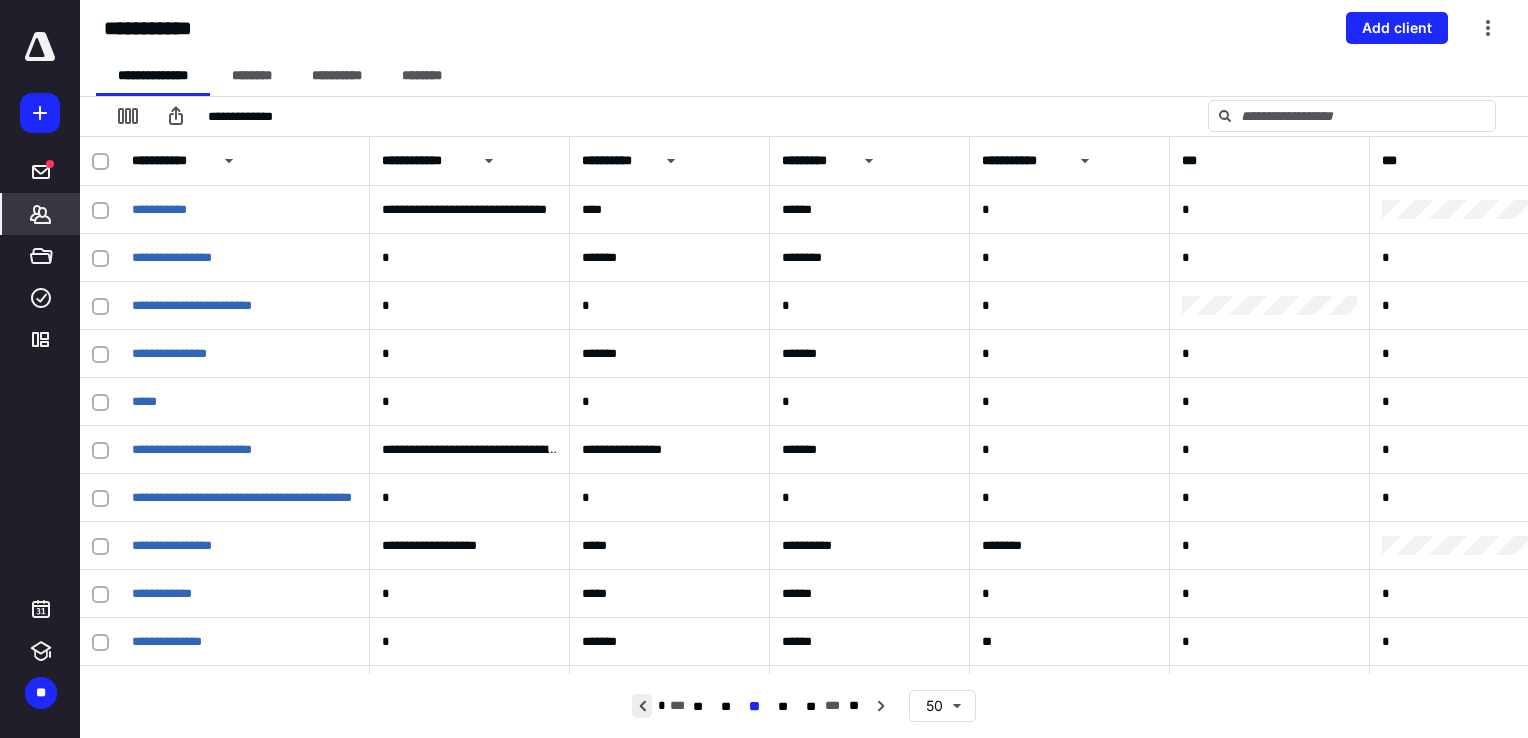 click at bounding box center [642, 706] 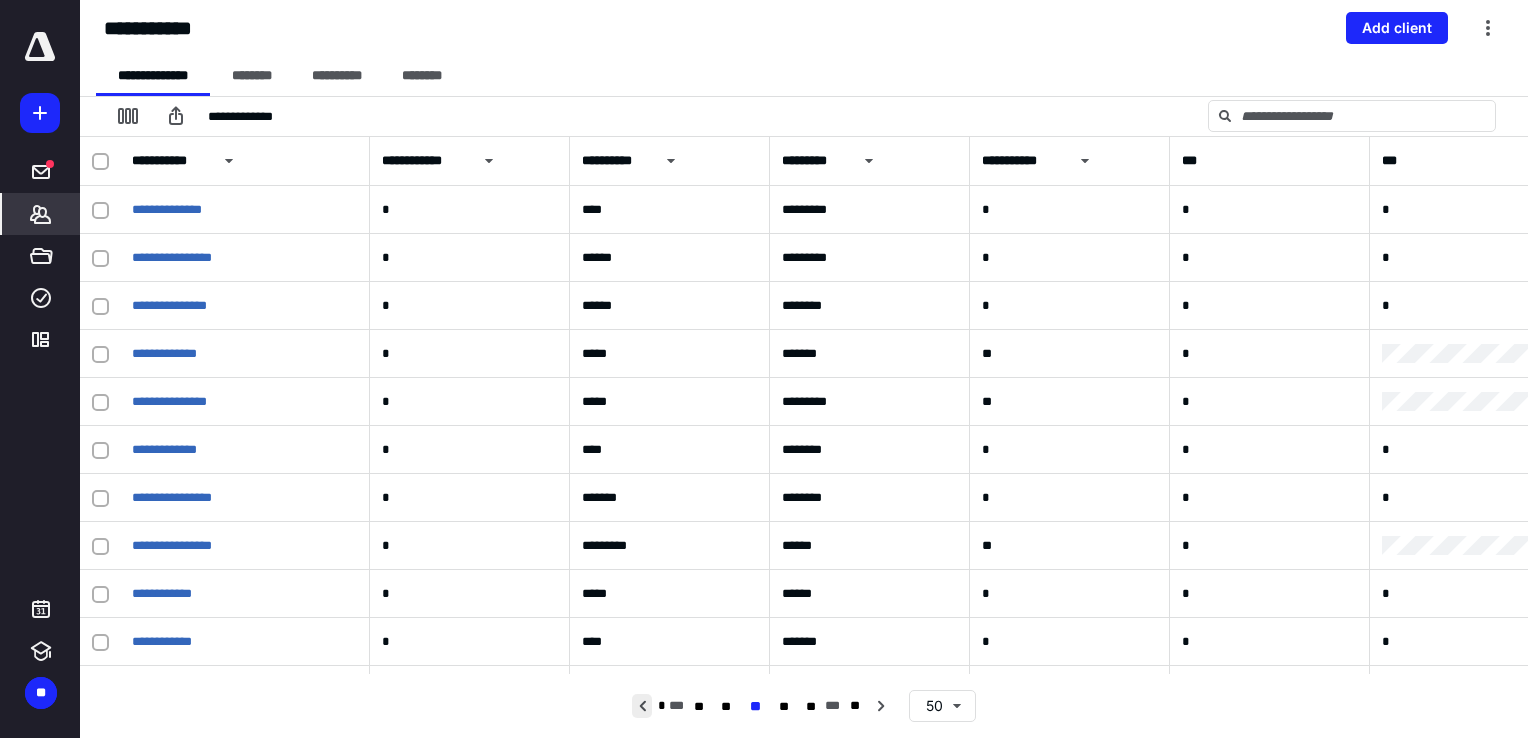 click at bounding box center [642, 706] 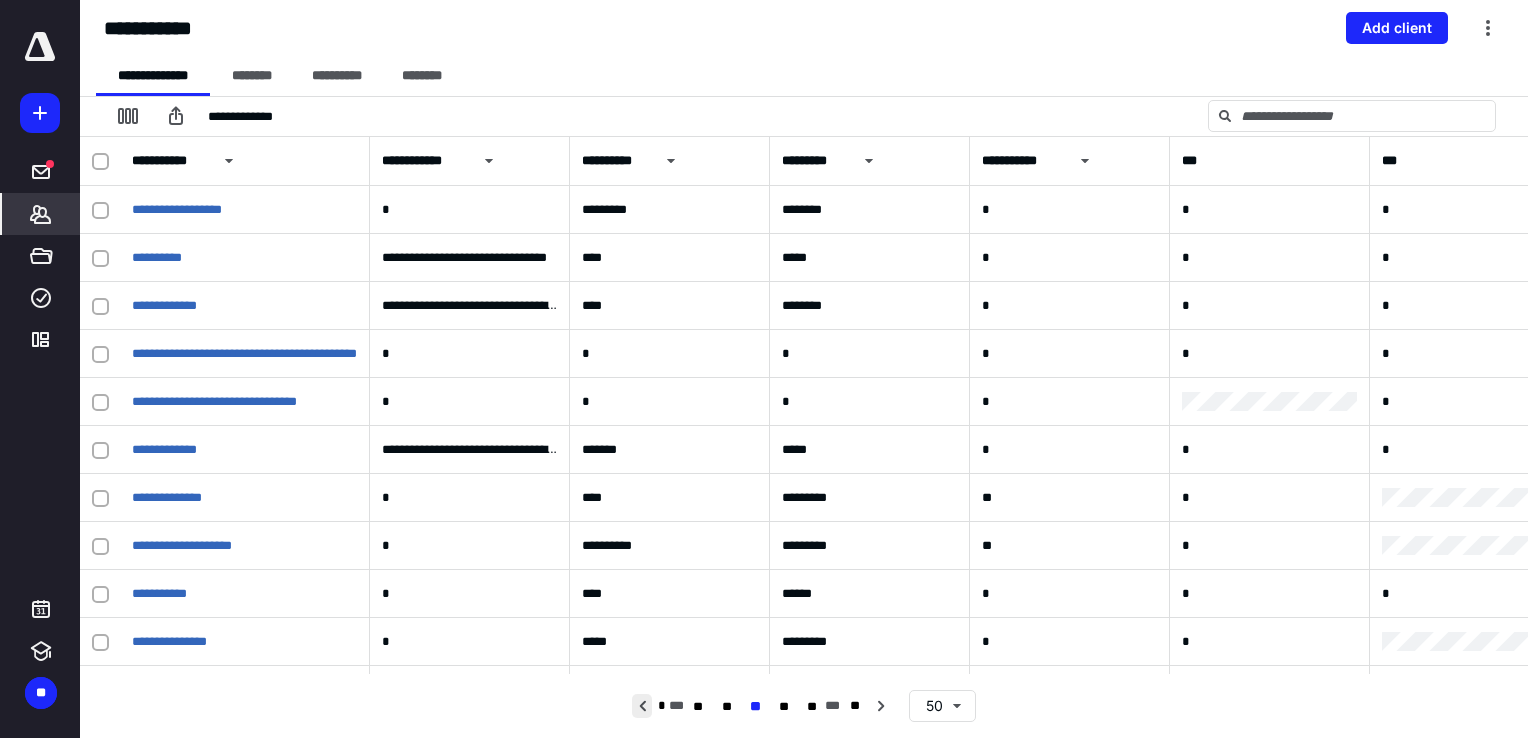 click at bounding box center [642, 706] 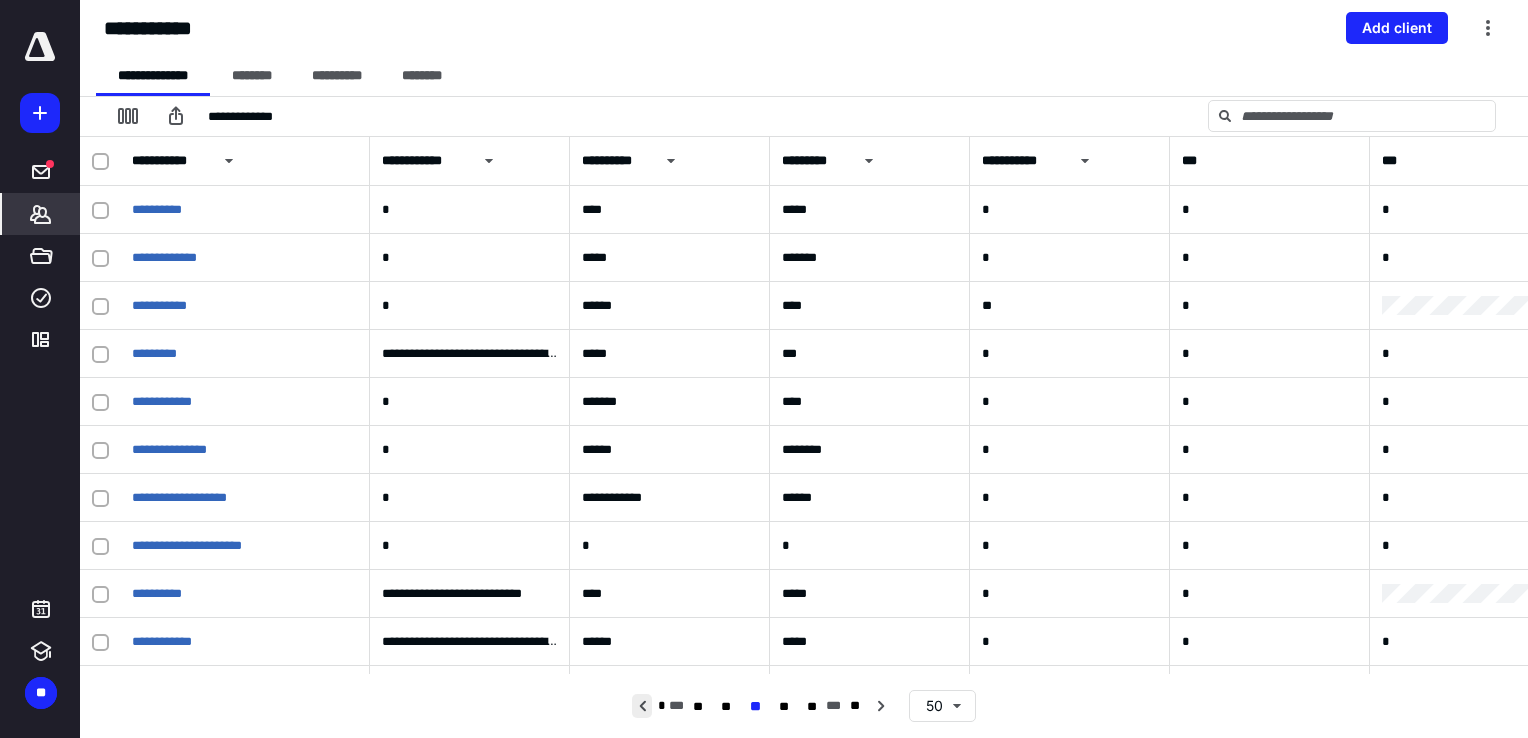 click at bounding box center [642, 706] 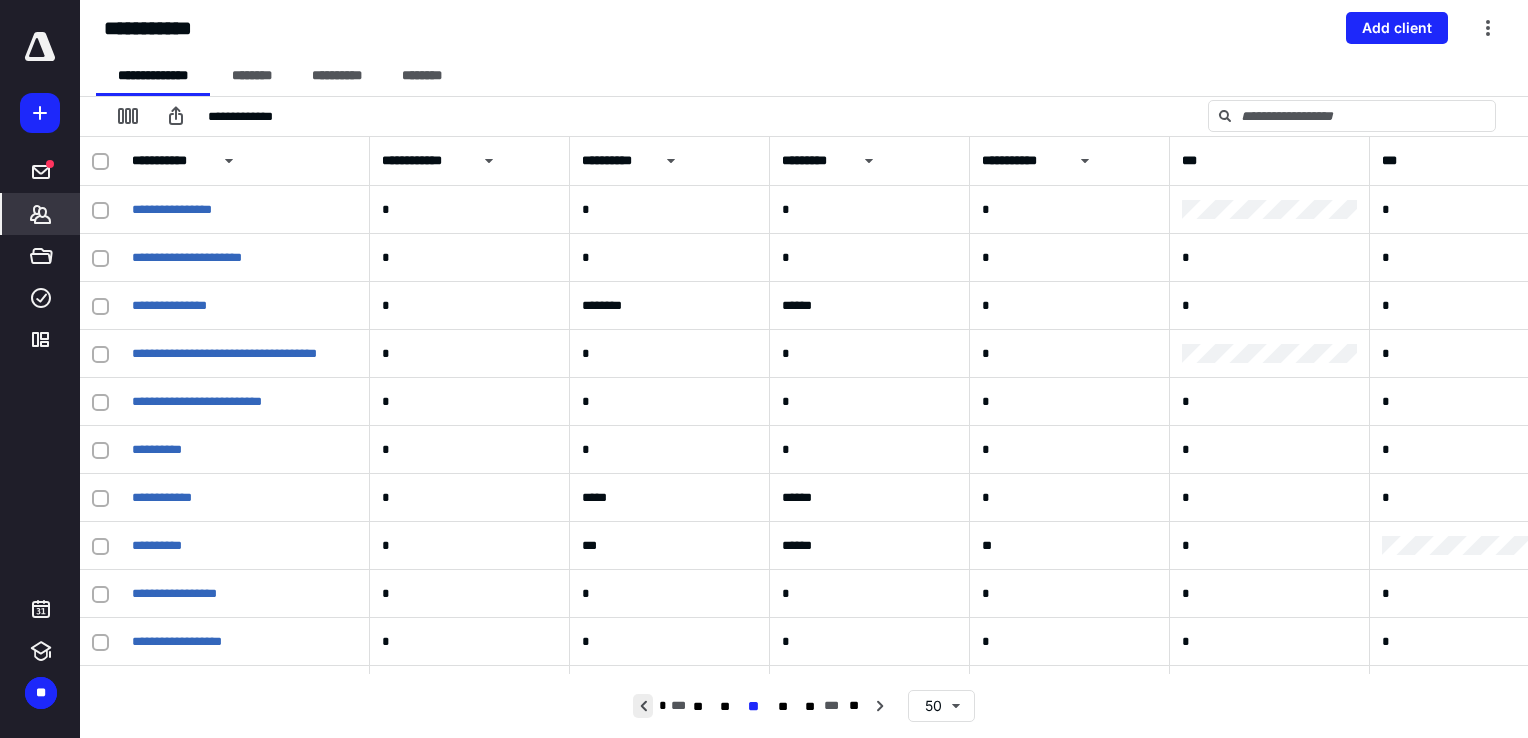 click at bounding box center [643, 706] 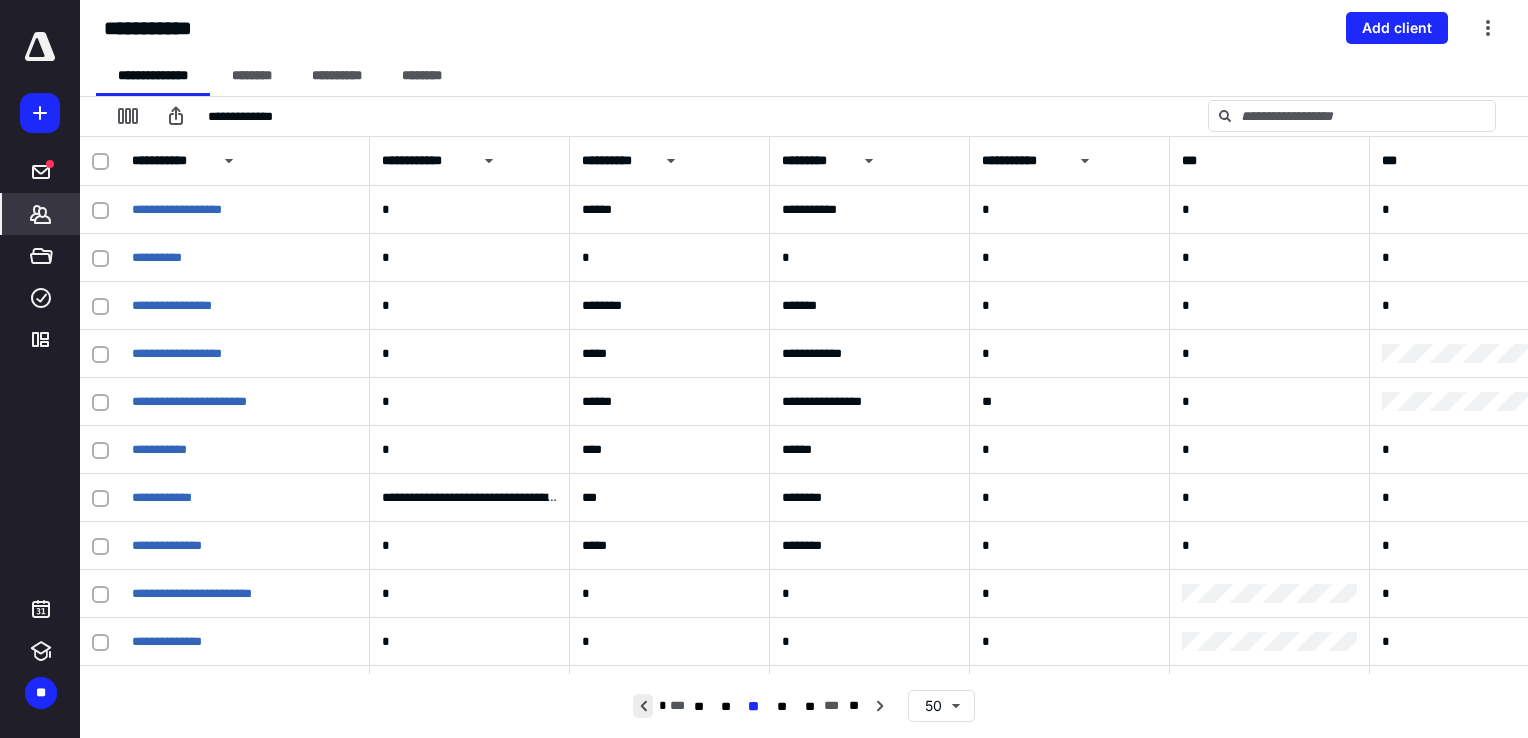click at bounding box center (643, 706) 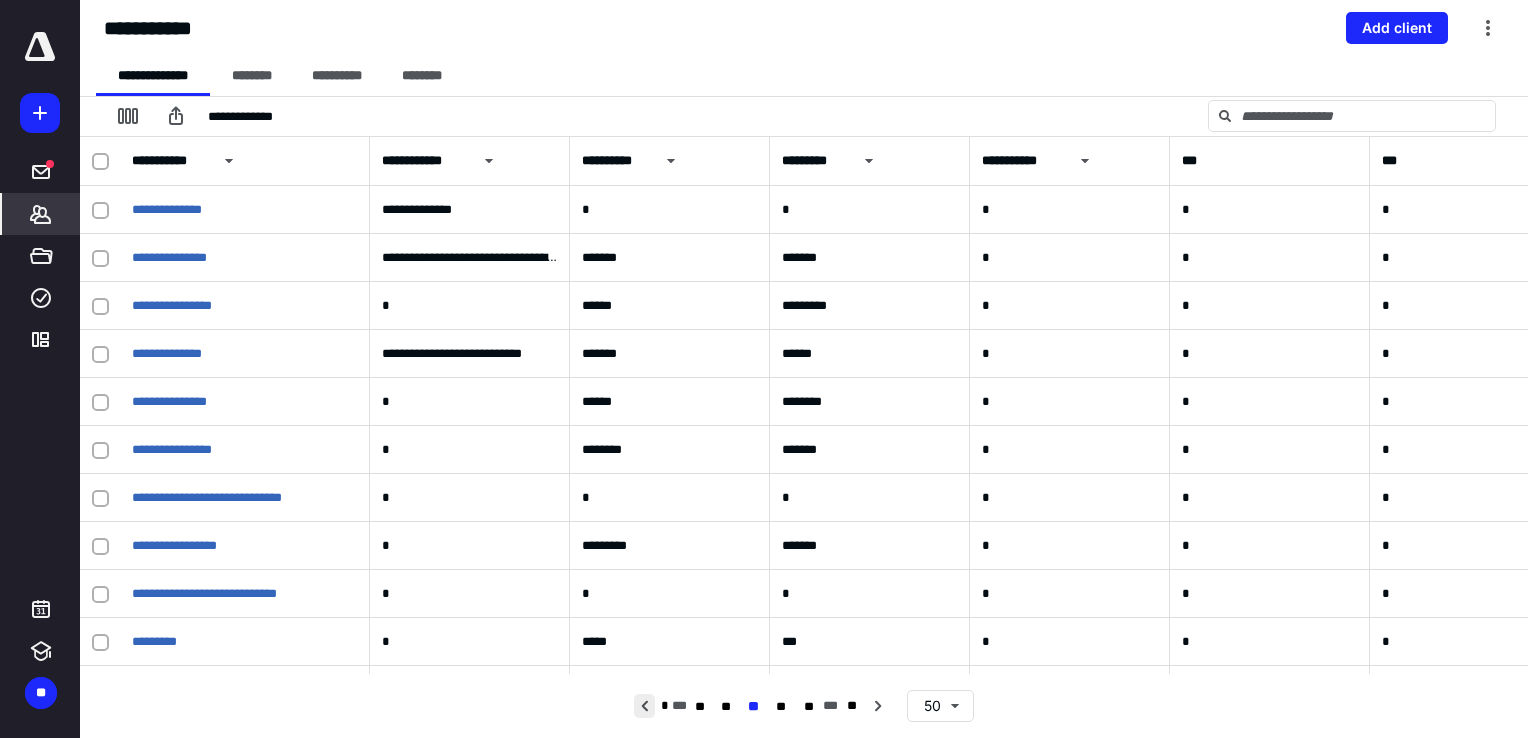 click at bounding box center [644, 706] 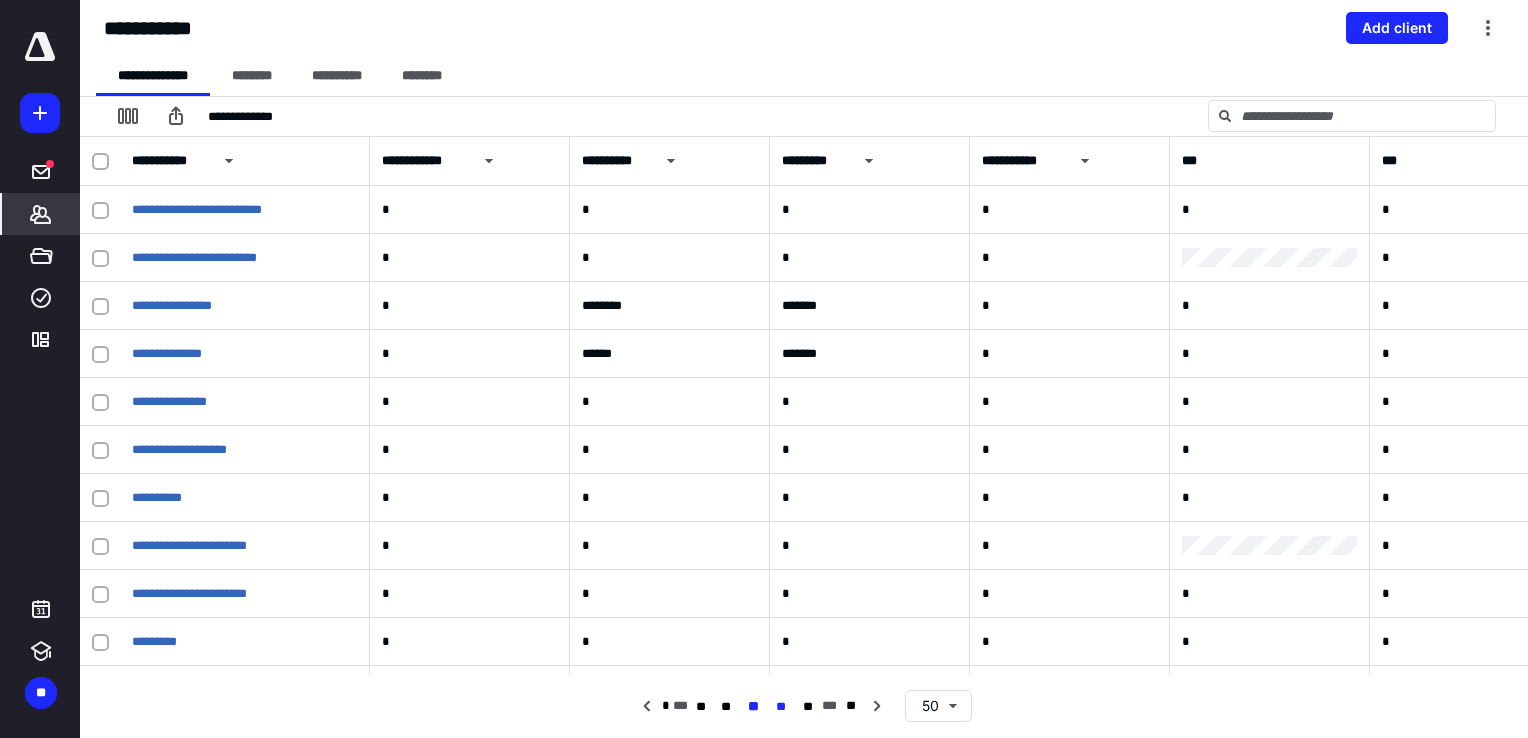 click on "**" at bounding box center (781, 707) 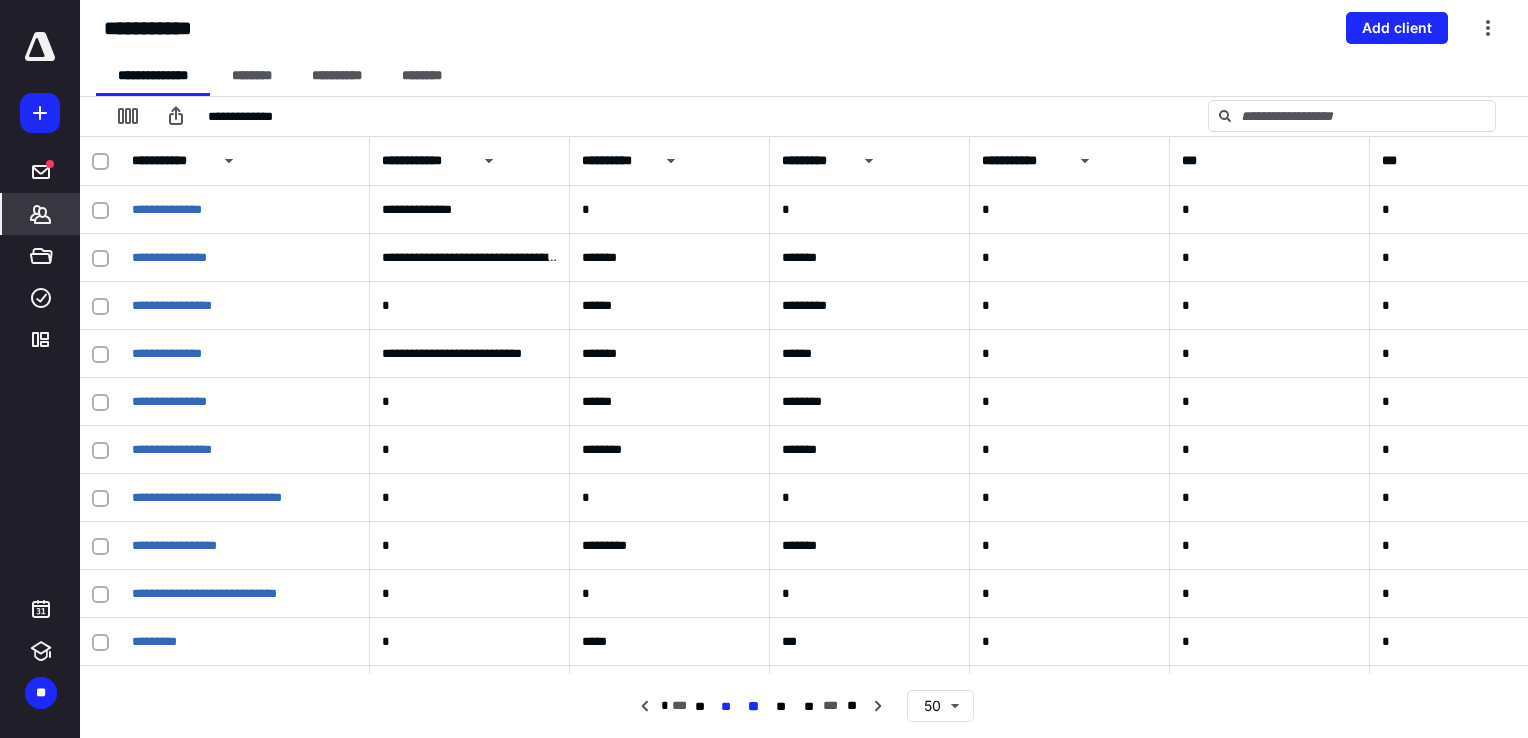 click on "**" at bounding box center (726, 707) 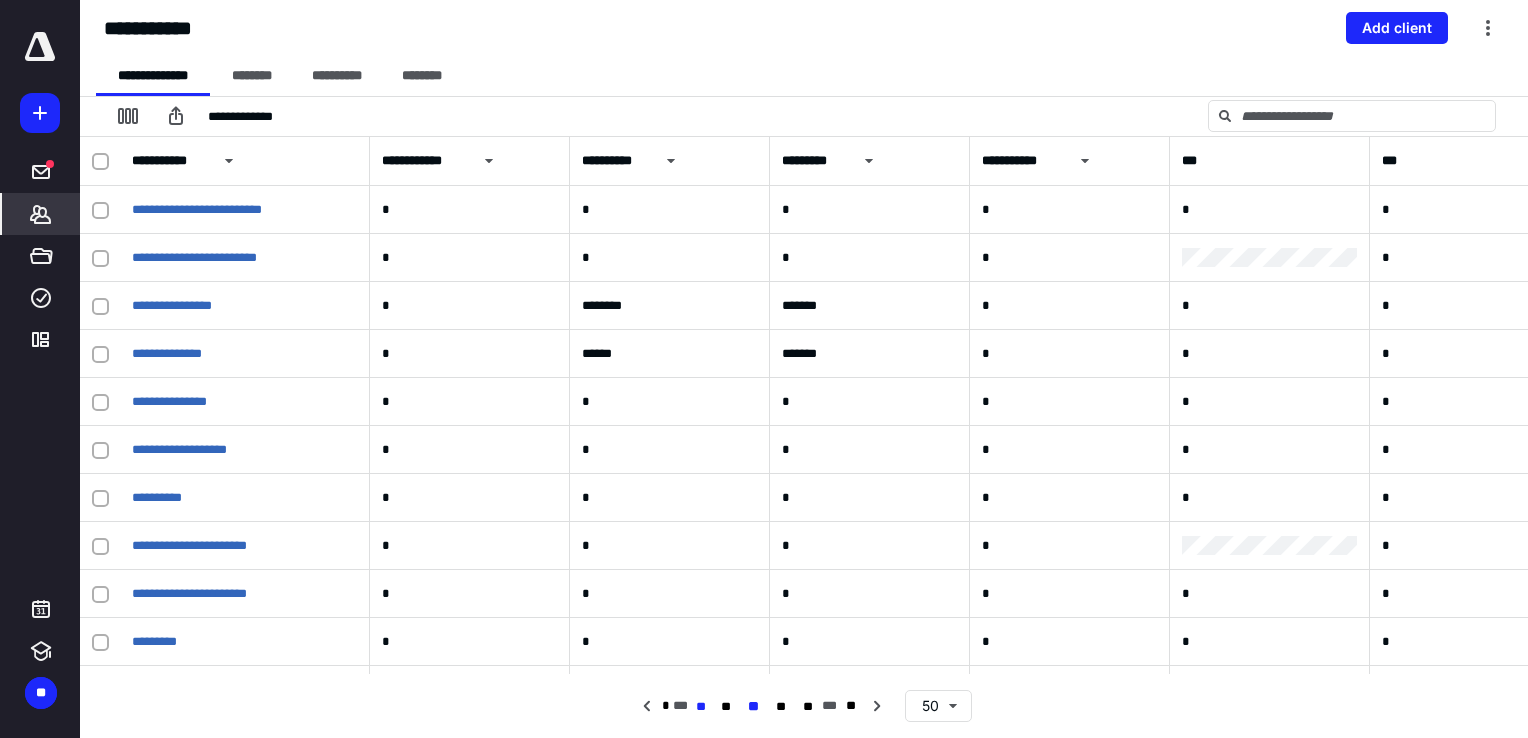 click on "**" at bounding box center [700, 707] 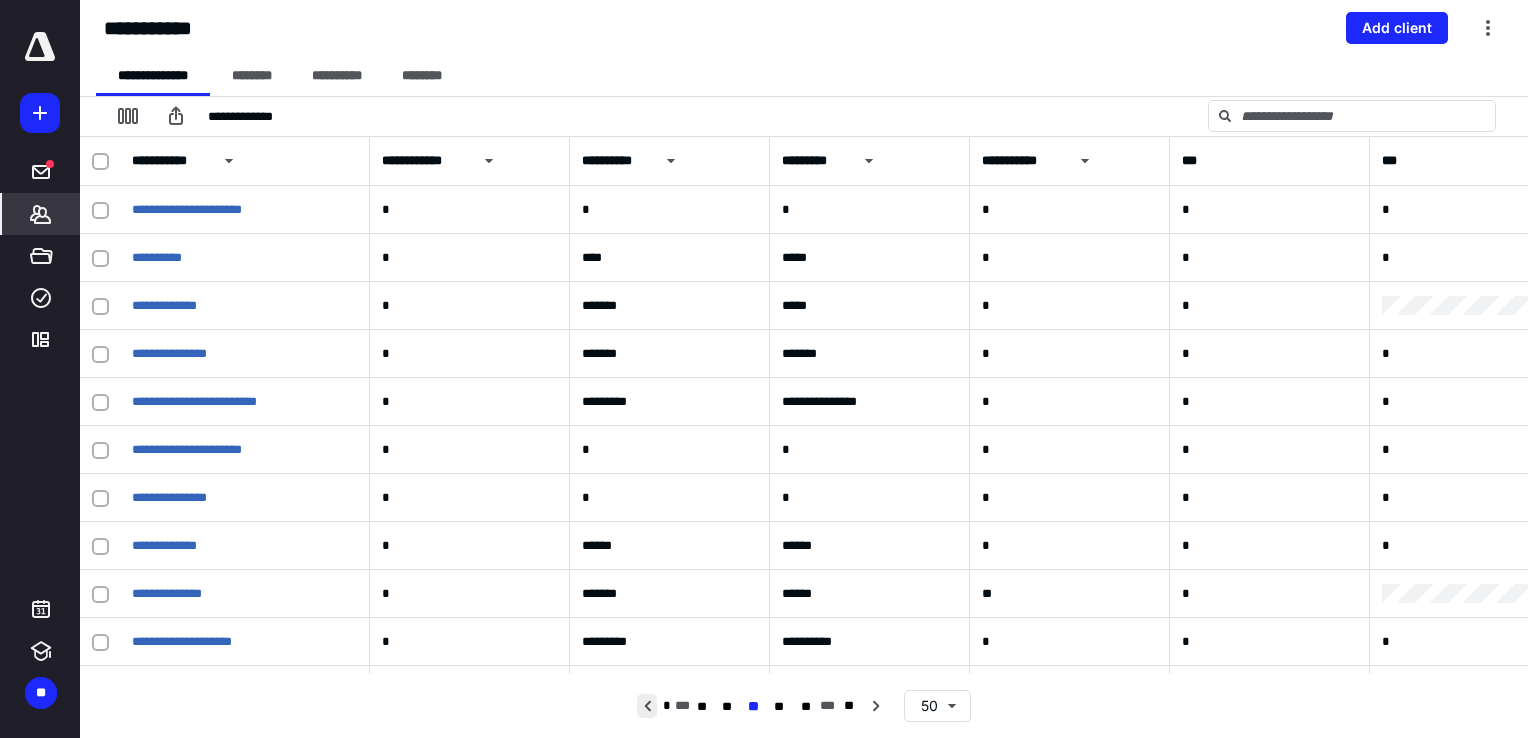 click at bounding box center (647, 706) 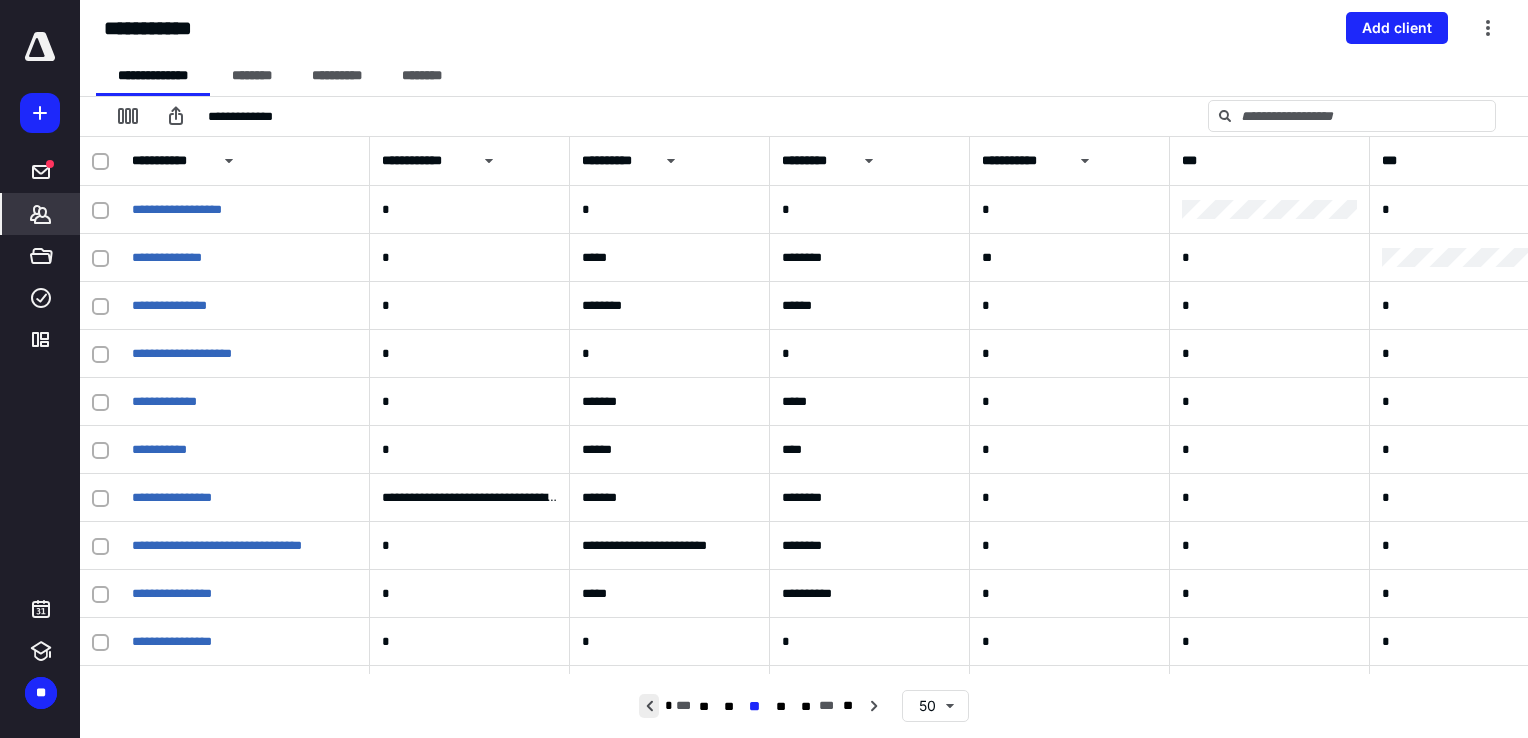 click at bounding box center (649, 706) 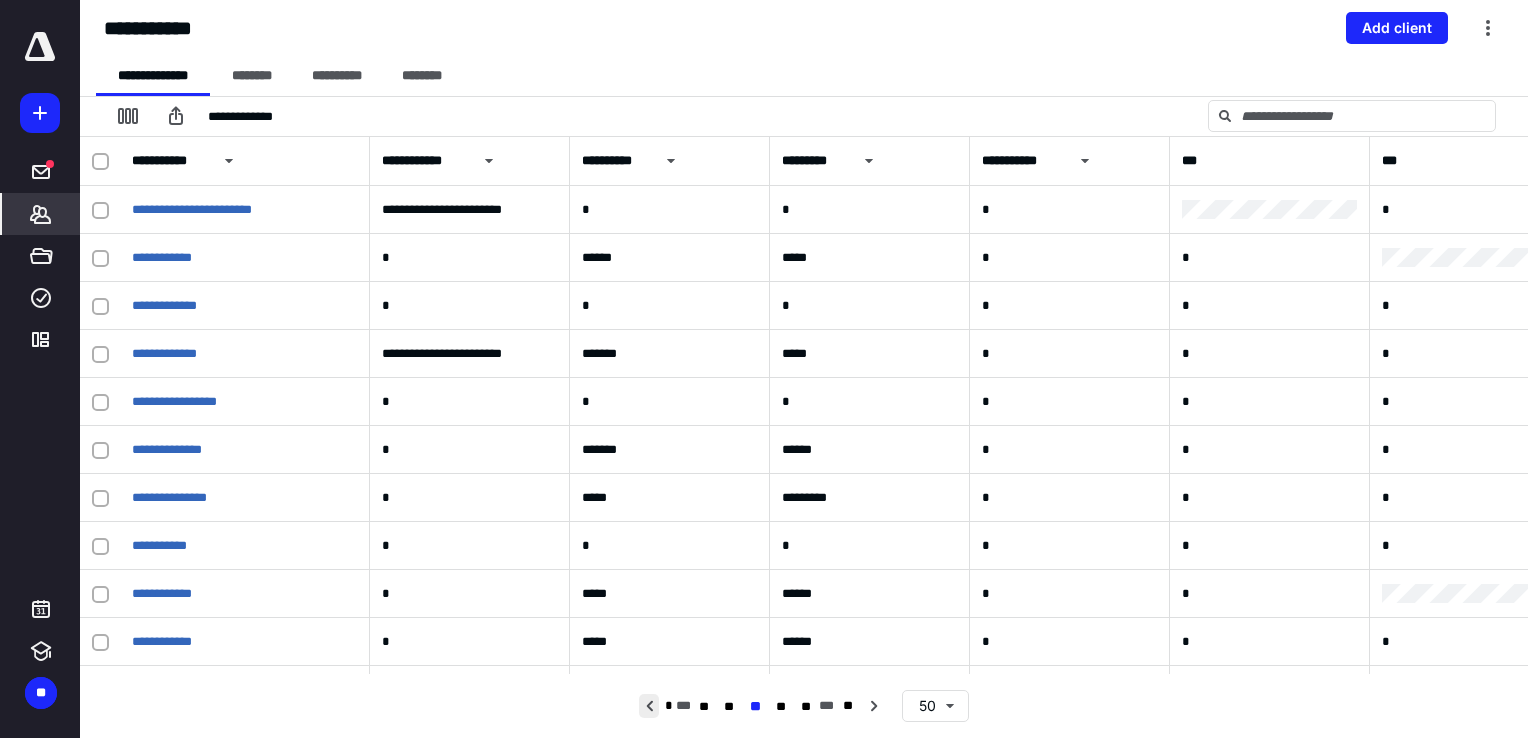 click at bounding box center (649, 706) 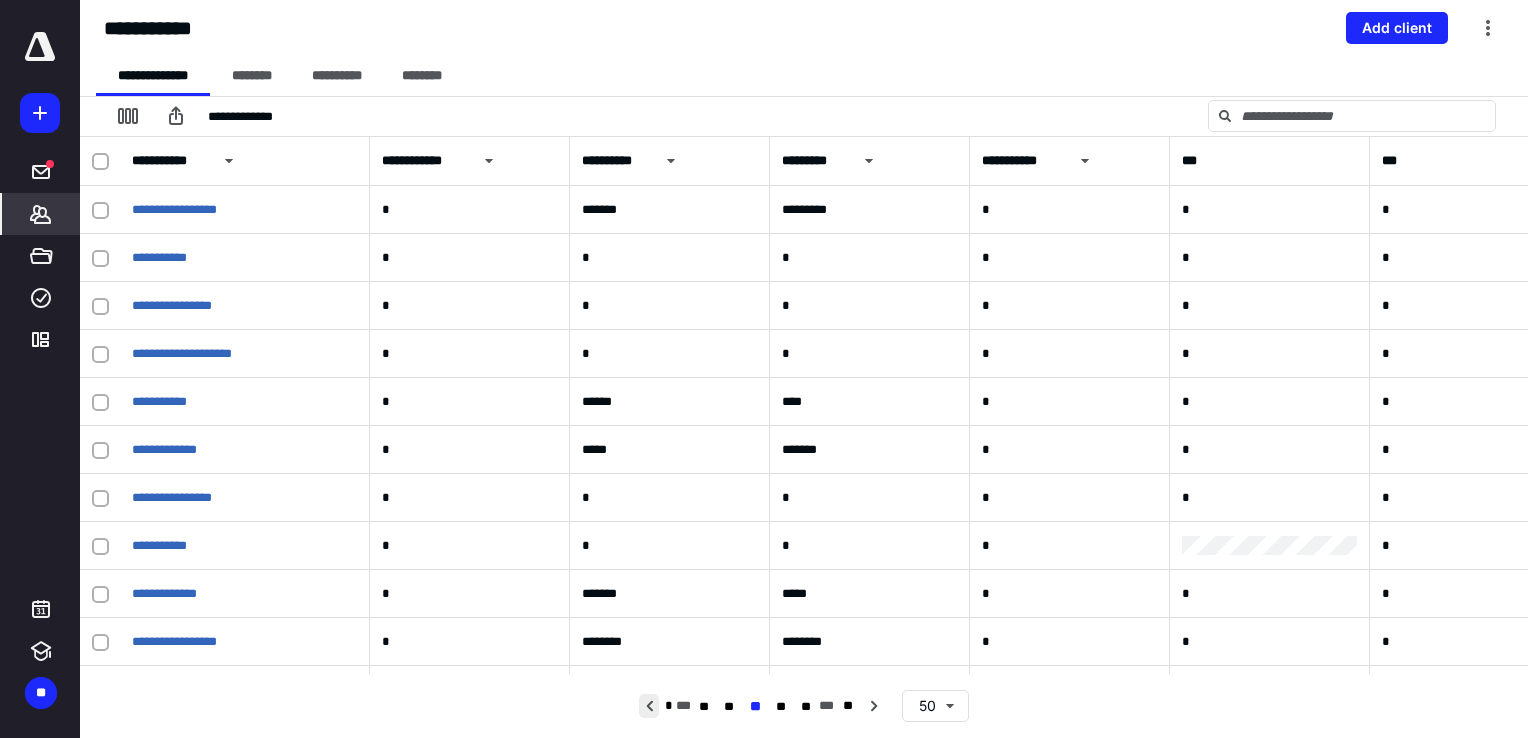 click at bounding box center (649, 706) 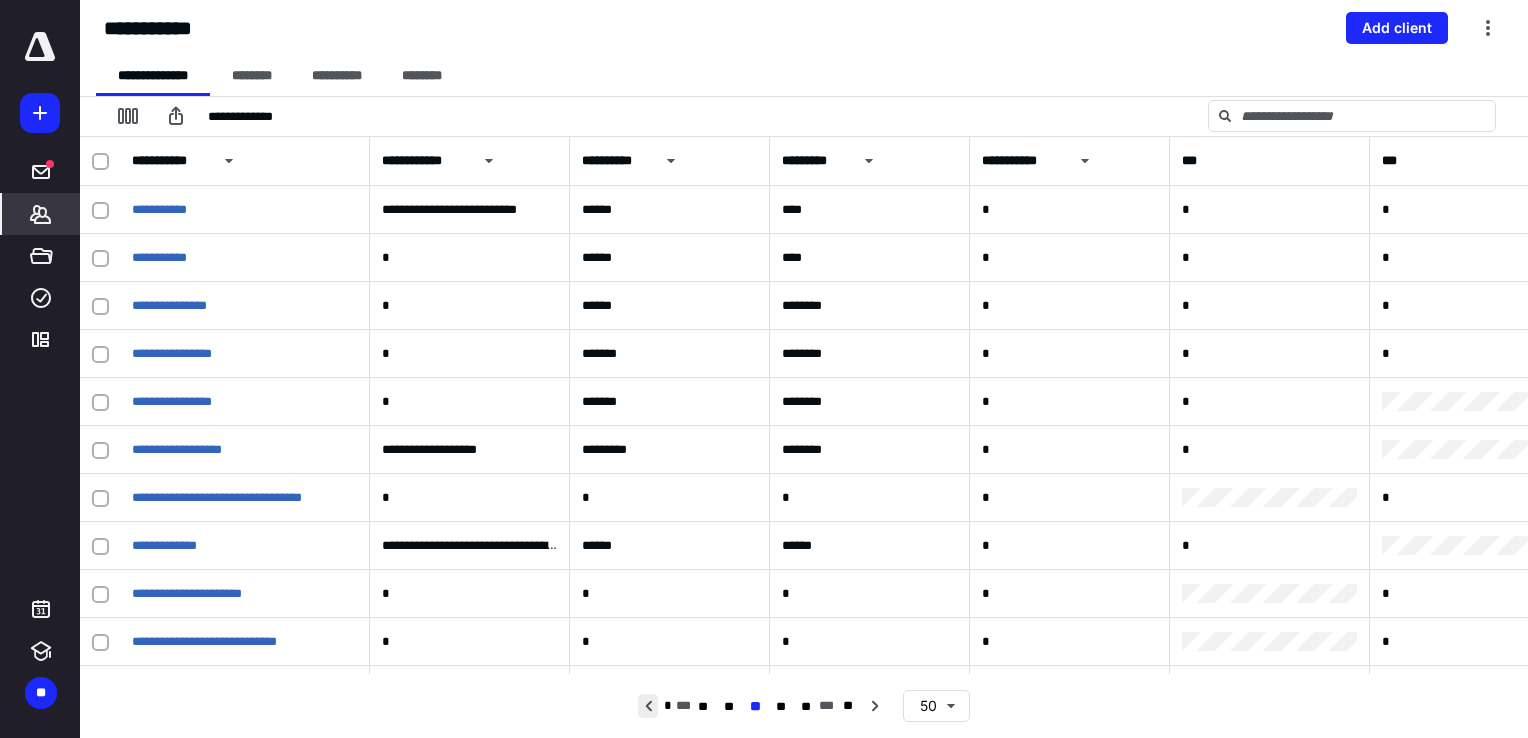 click at bounding box center (648, 706) 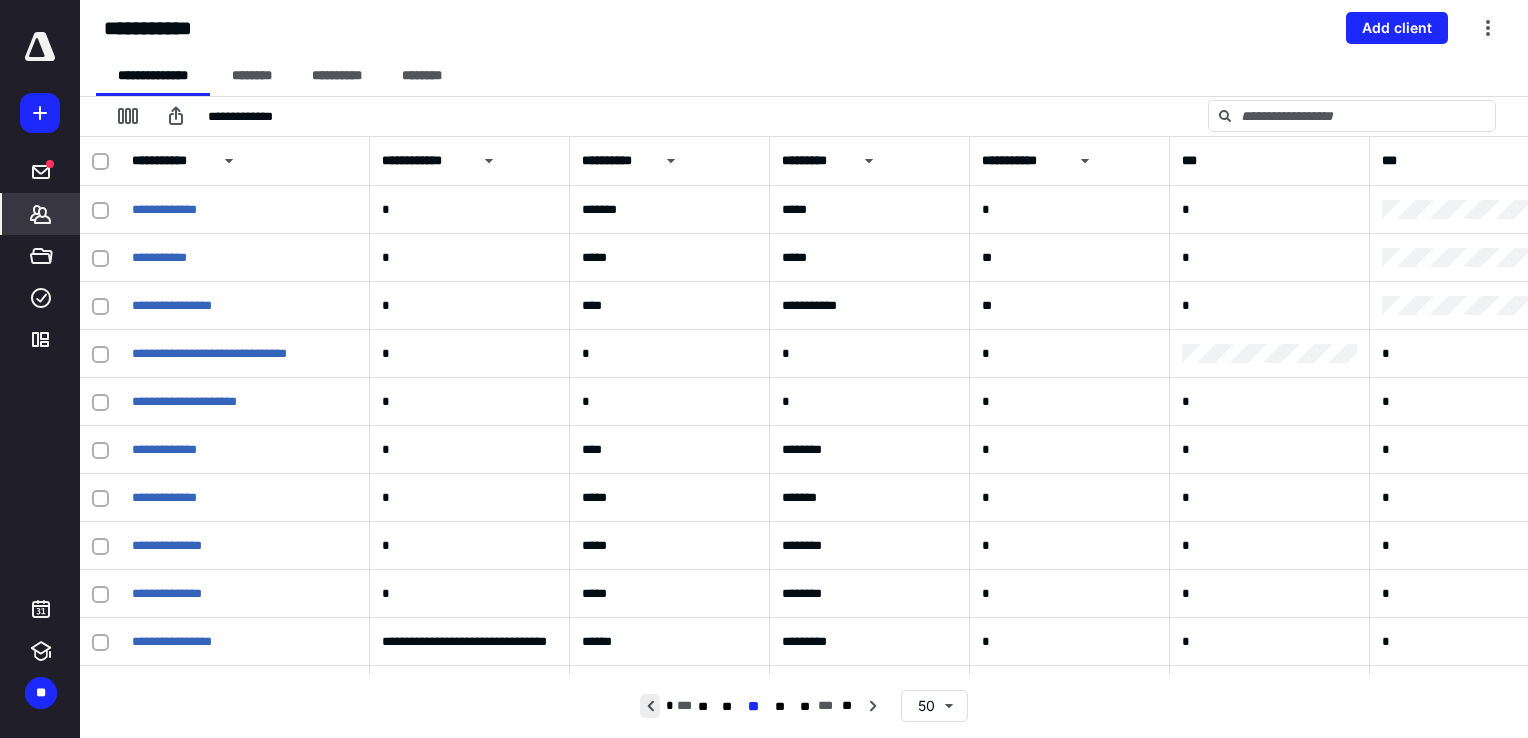 click at bounding box center (650, 706) 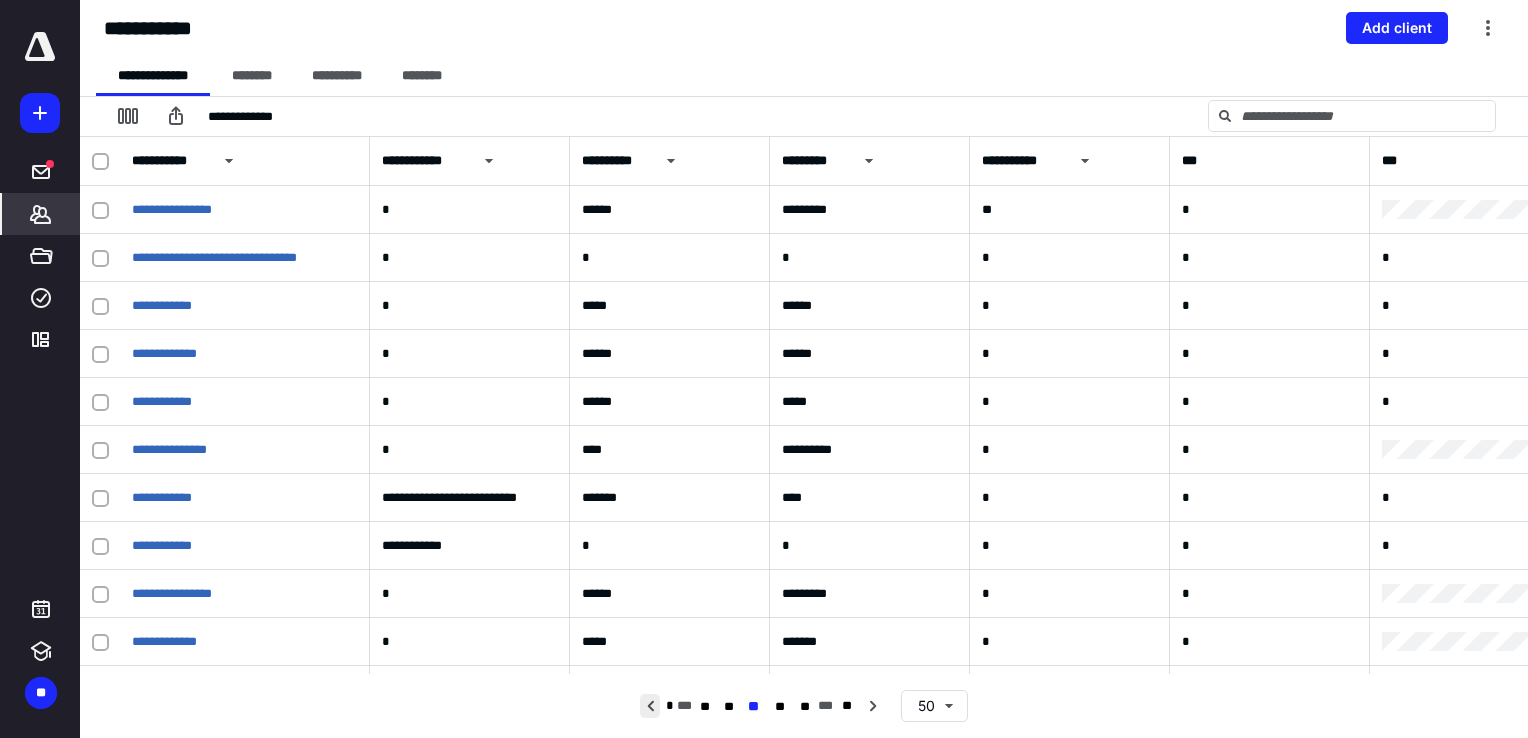 click at bounding box center (650, 706) 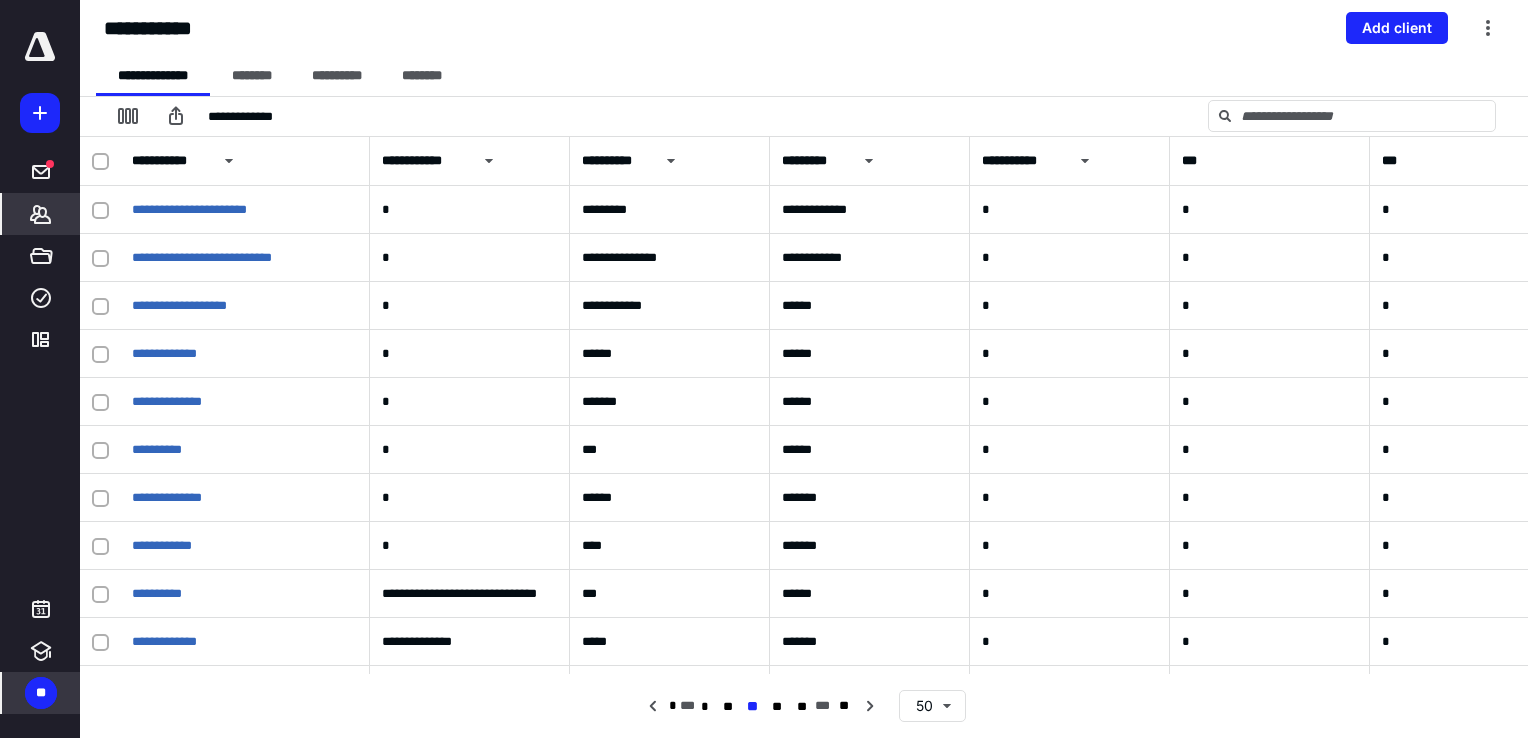 click on "**" at bounding box center [41, 693] 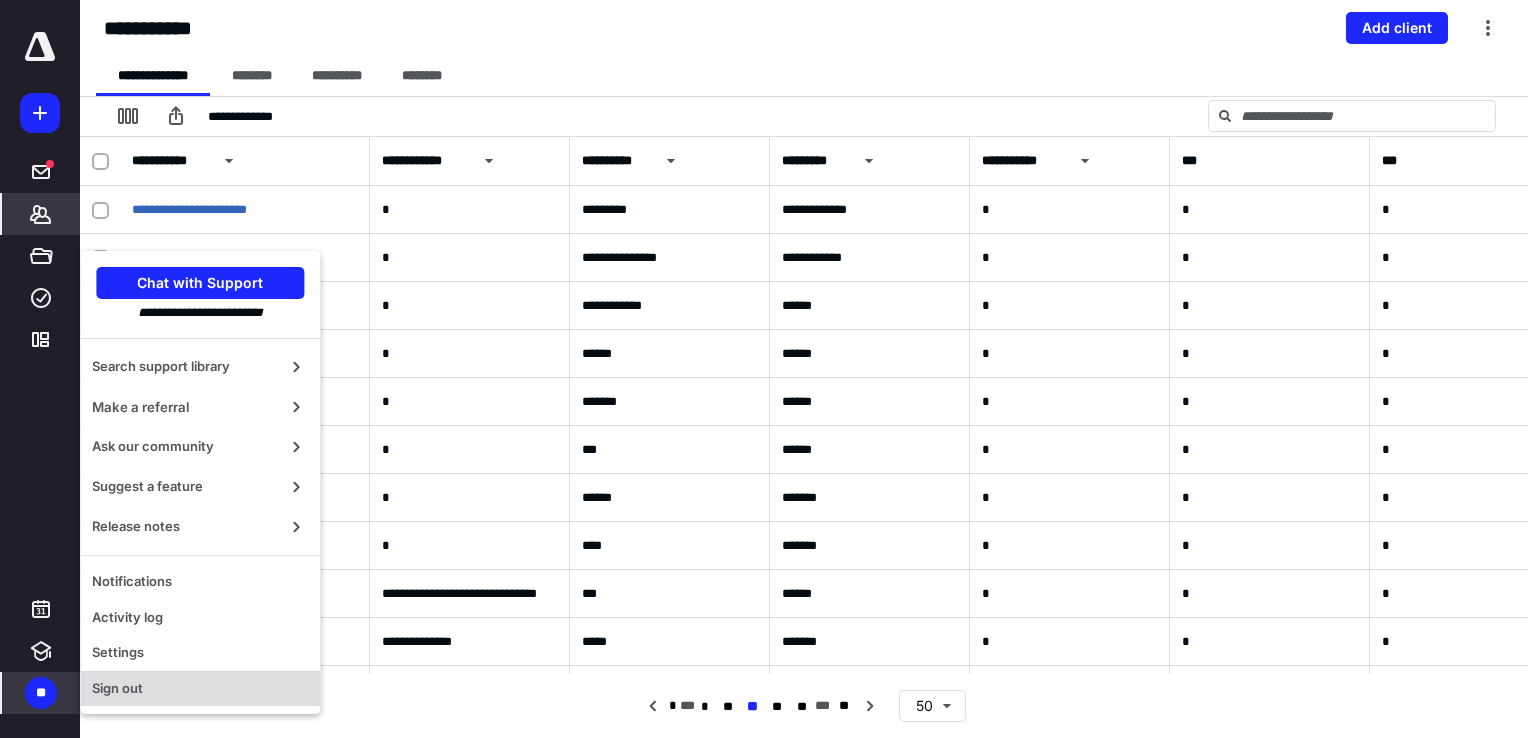 click on "Sign out" at bounding box center (200, 689) 